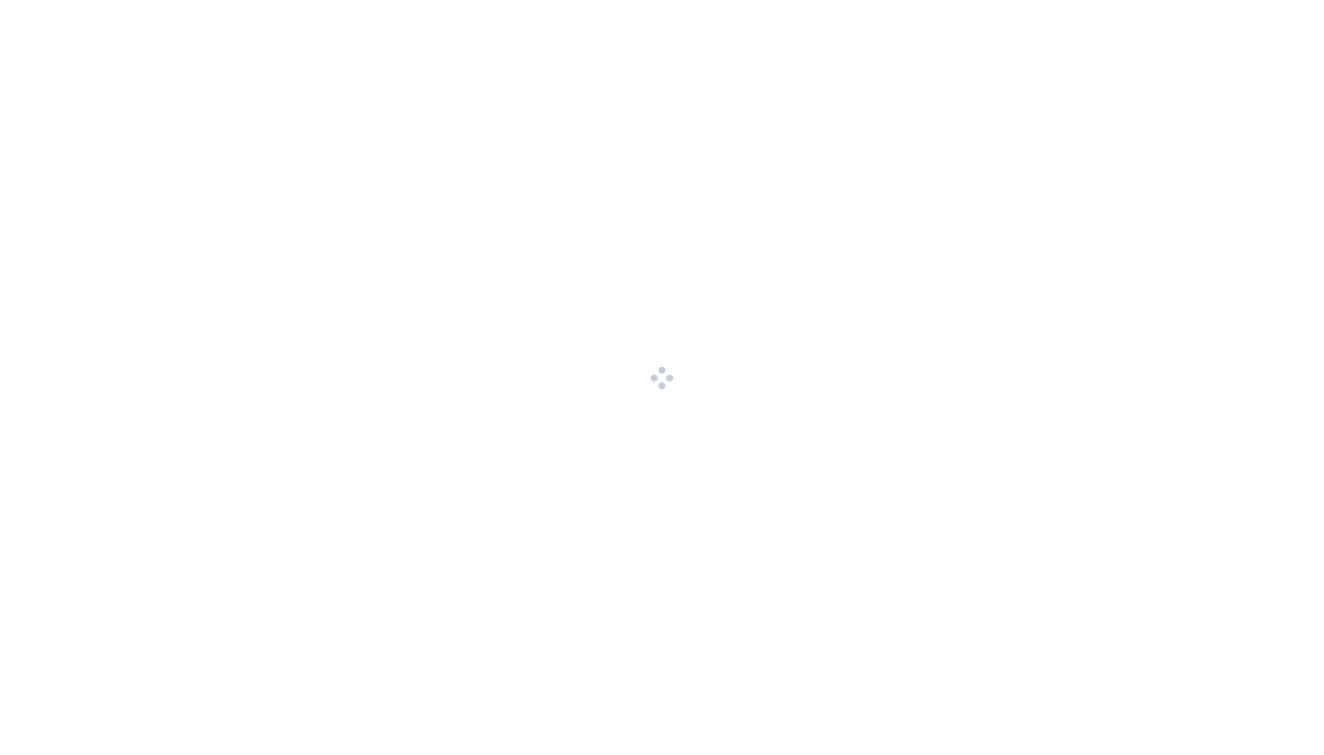 scroll, scrollTop: 0, scrollLeft: 0, axis: both 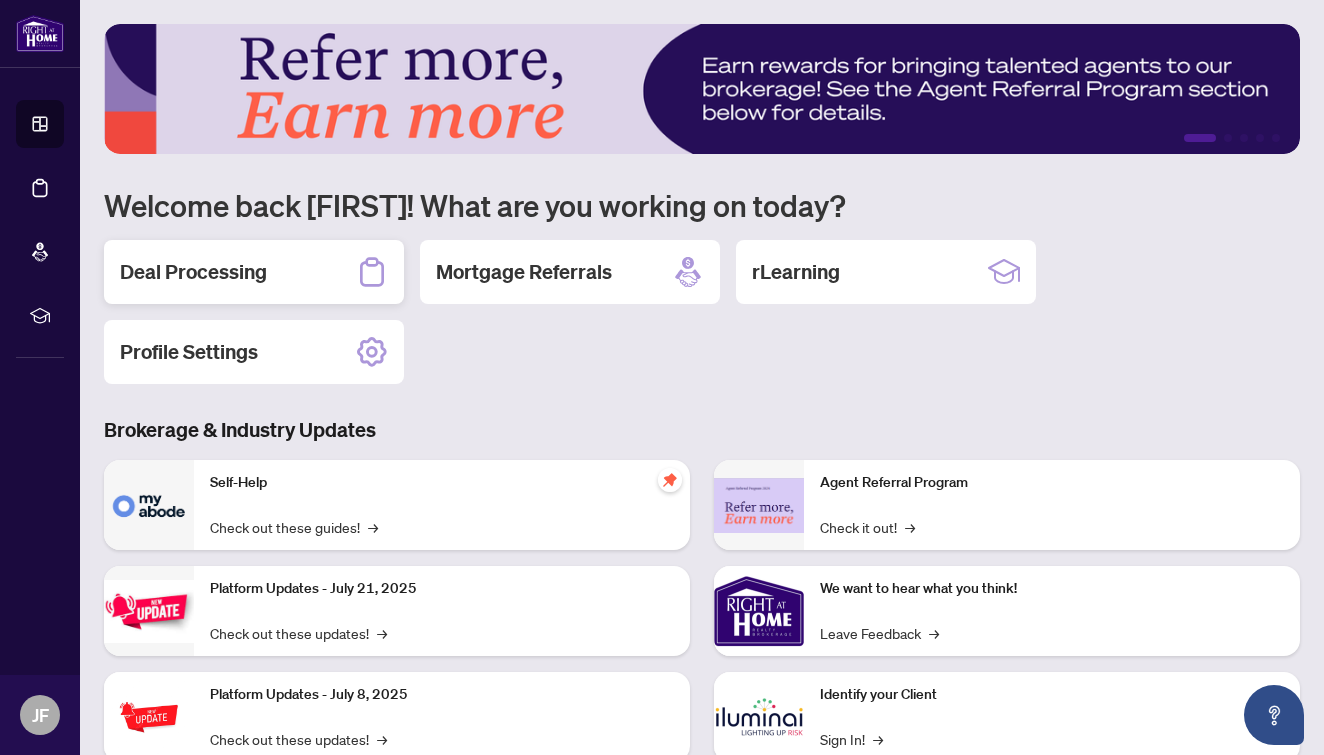 click on "Deal Processing" at bounding box center (254, 272) 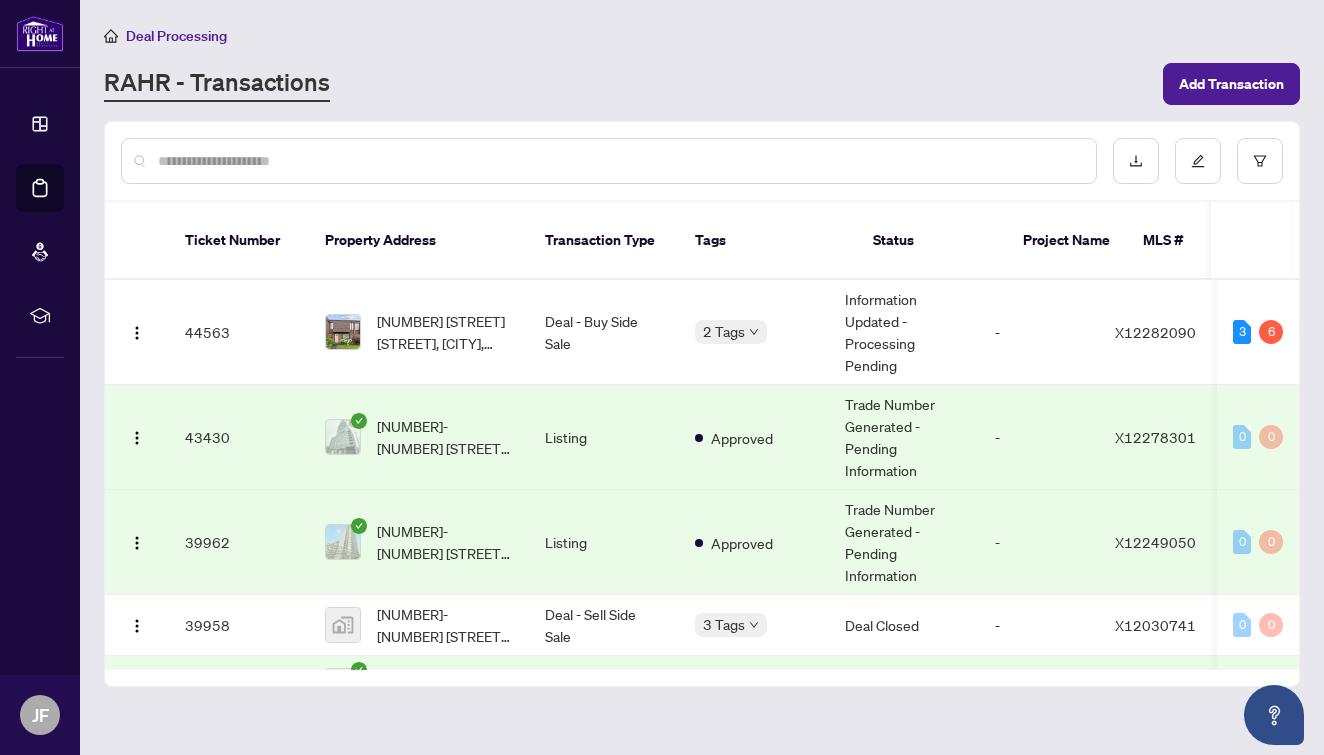 click on "RAHR - Transactions" at bounding box center (217, 84) 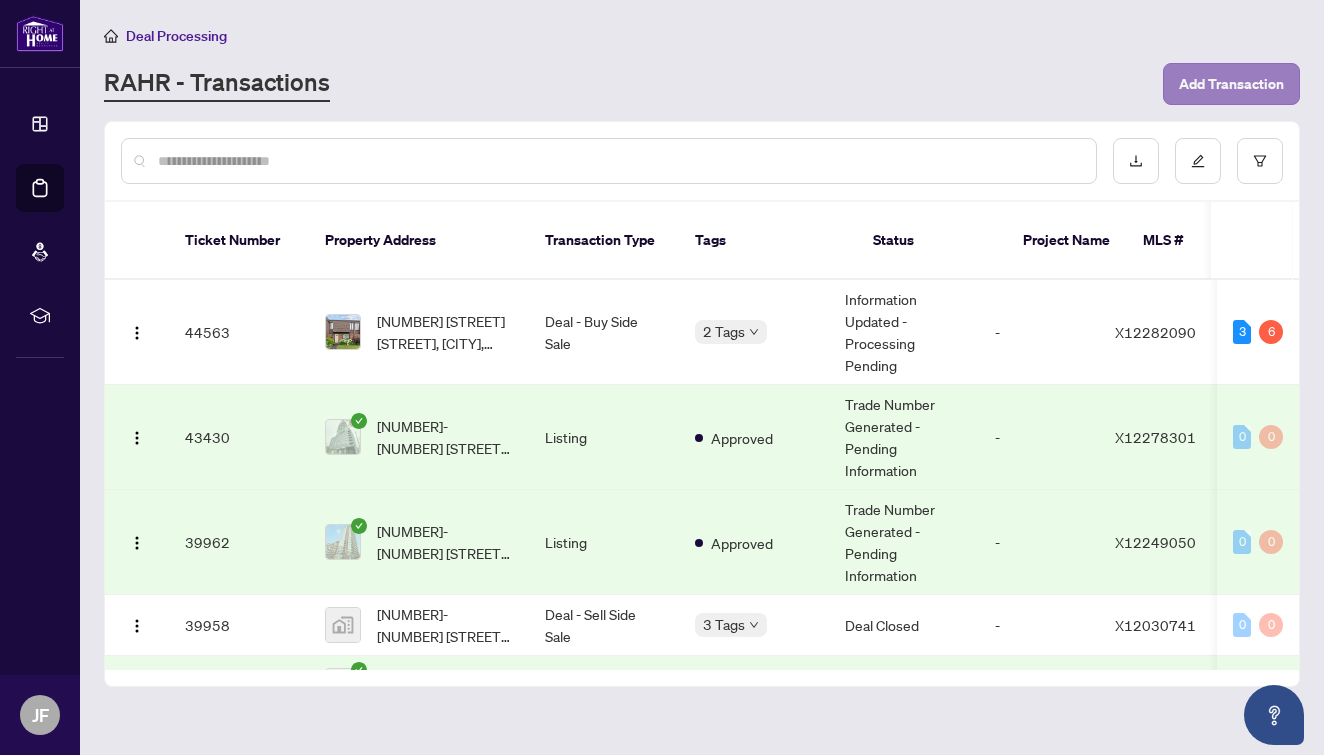 click on "Add Transaction" at bounding box center [1231, 84] 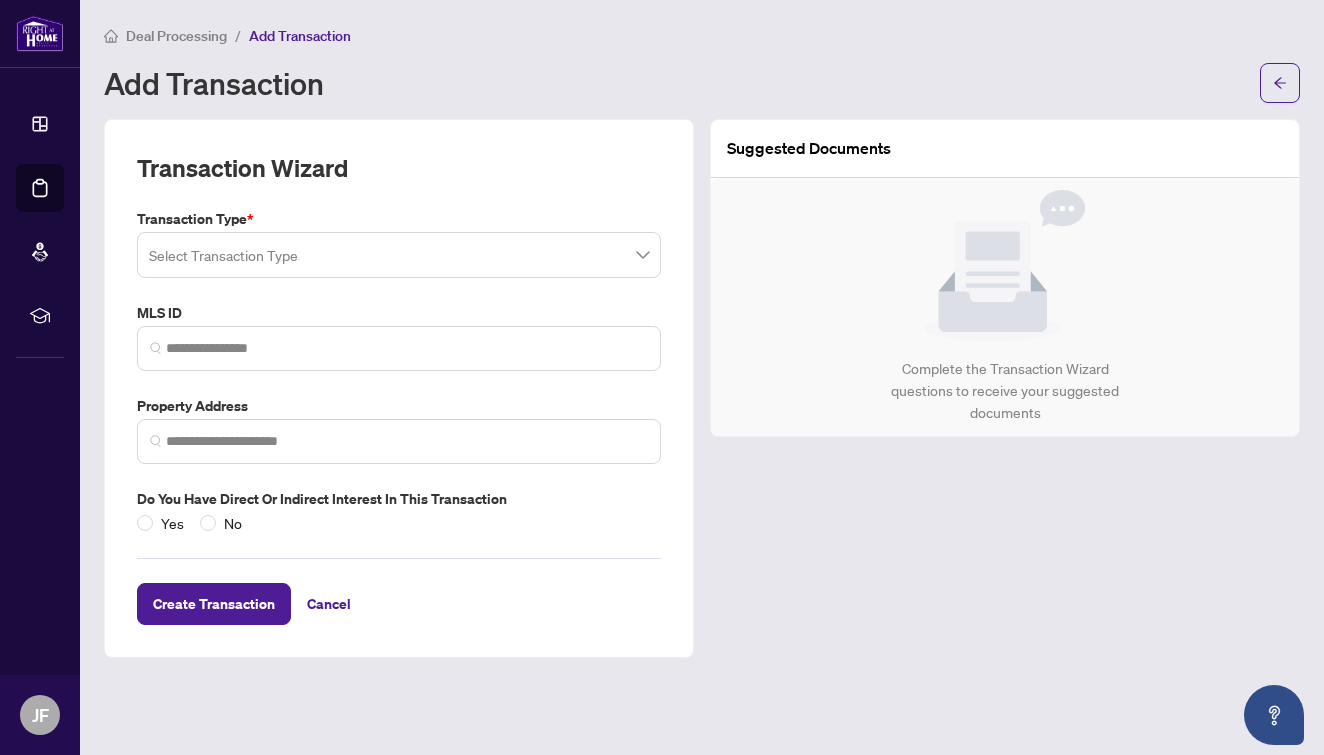 click at bounding box center (399, 255) 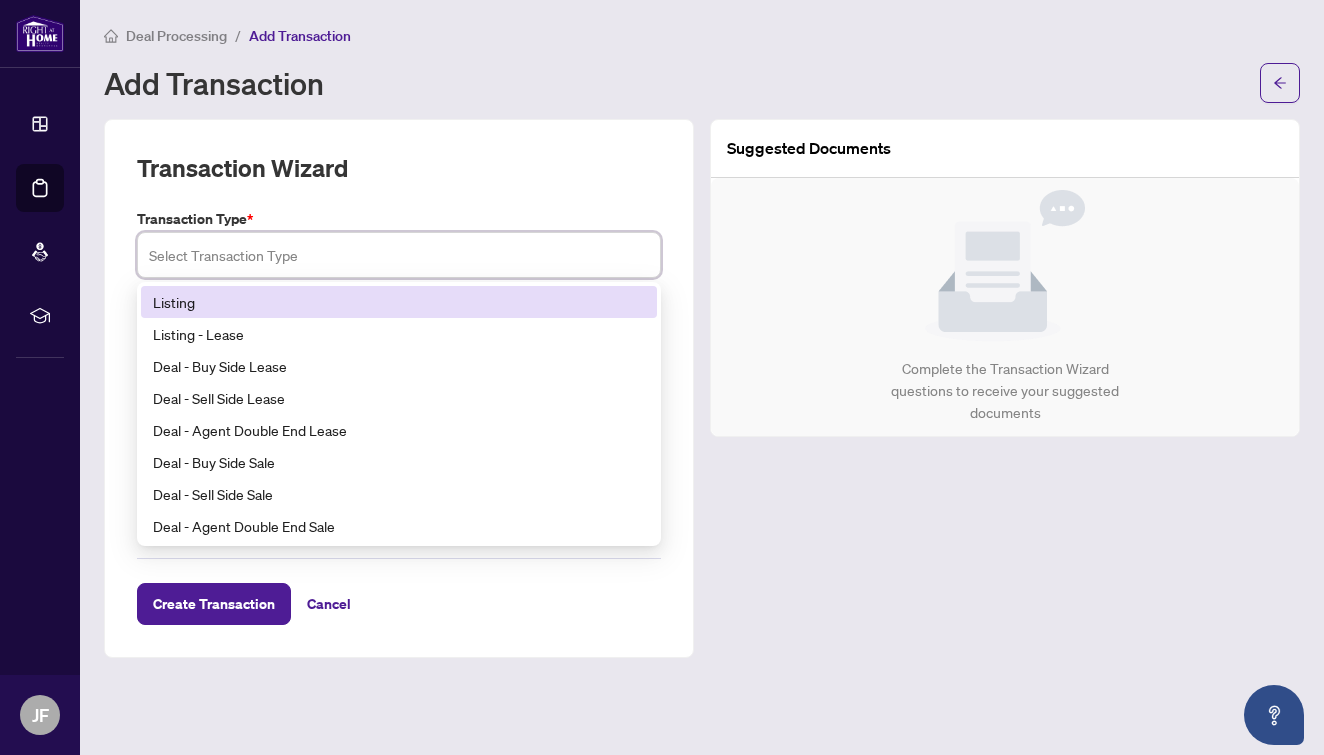 click on "Listing" at bounding box center (399, 302) 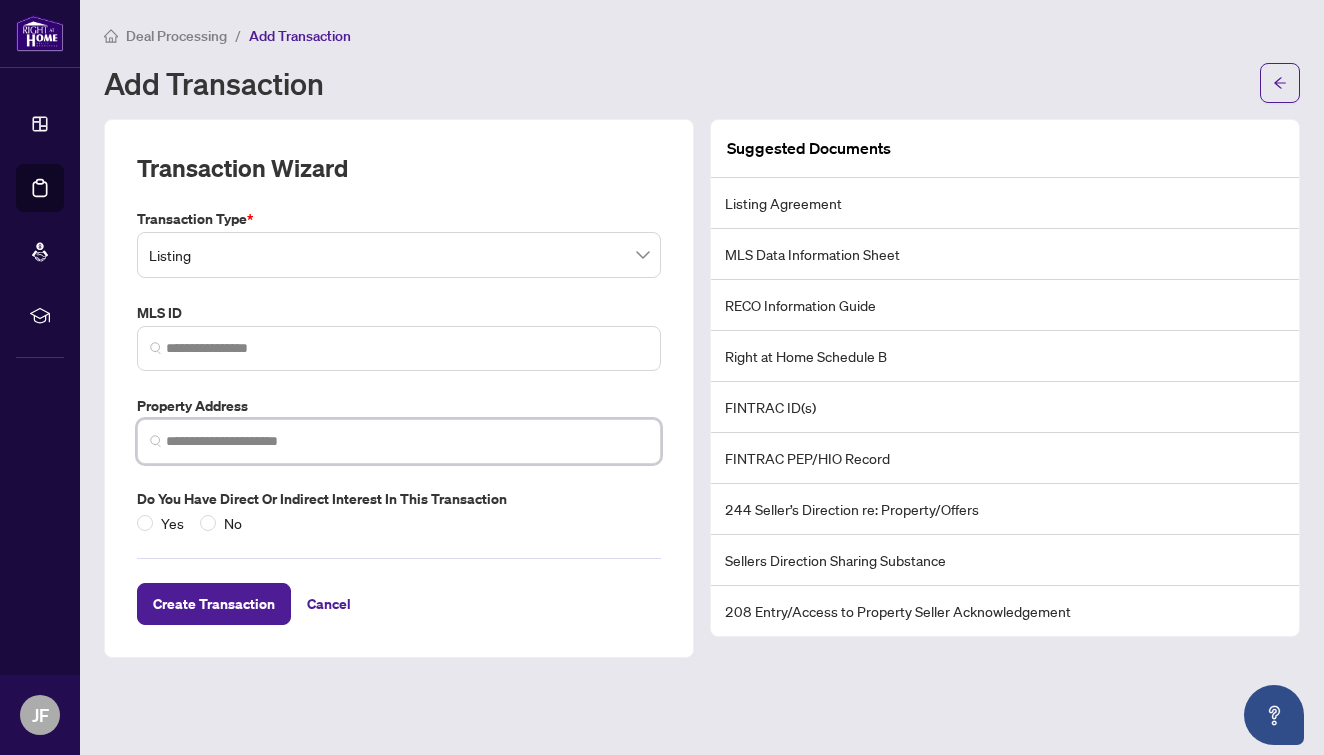 click at bounding box center (407, 441) 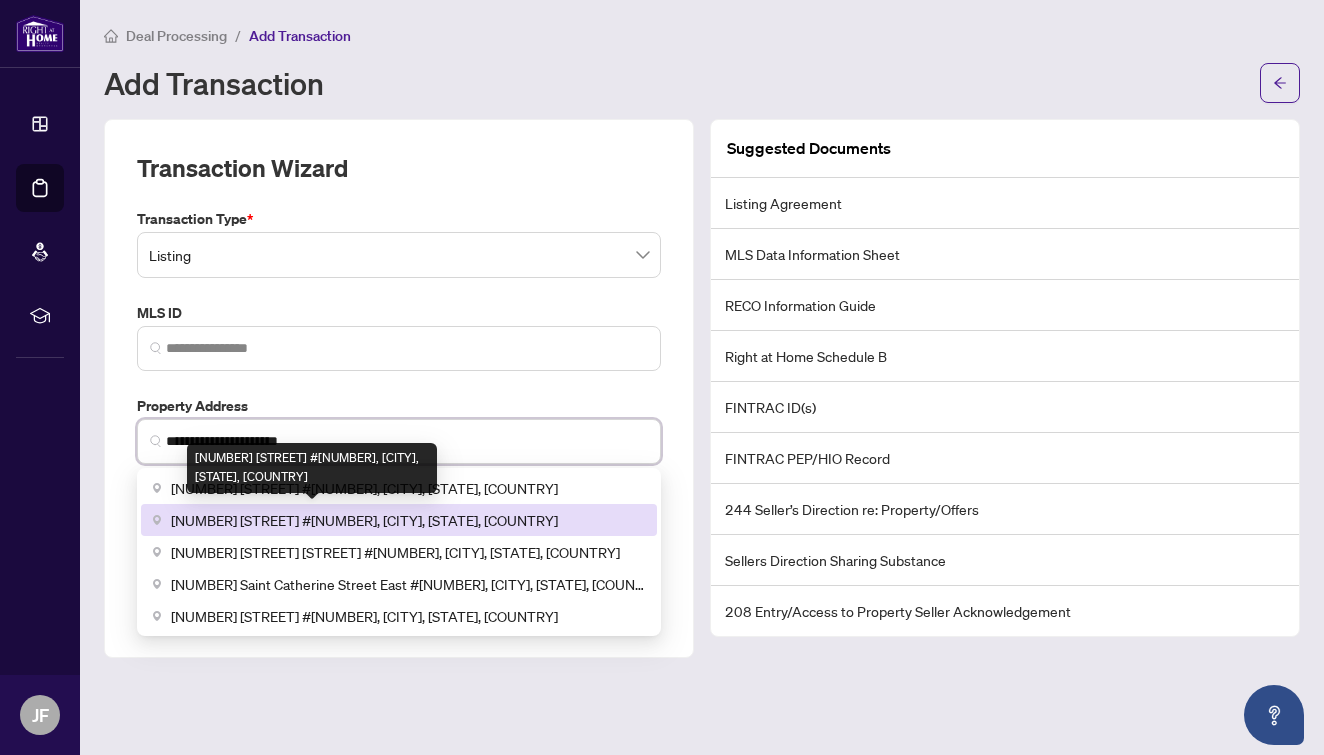 click on "[NUMBER] [STREET] #[NUMBER], [CITY], [STATE], [COUNTRY]" at bounding box center (364, 520) 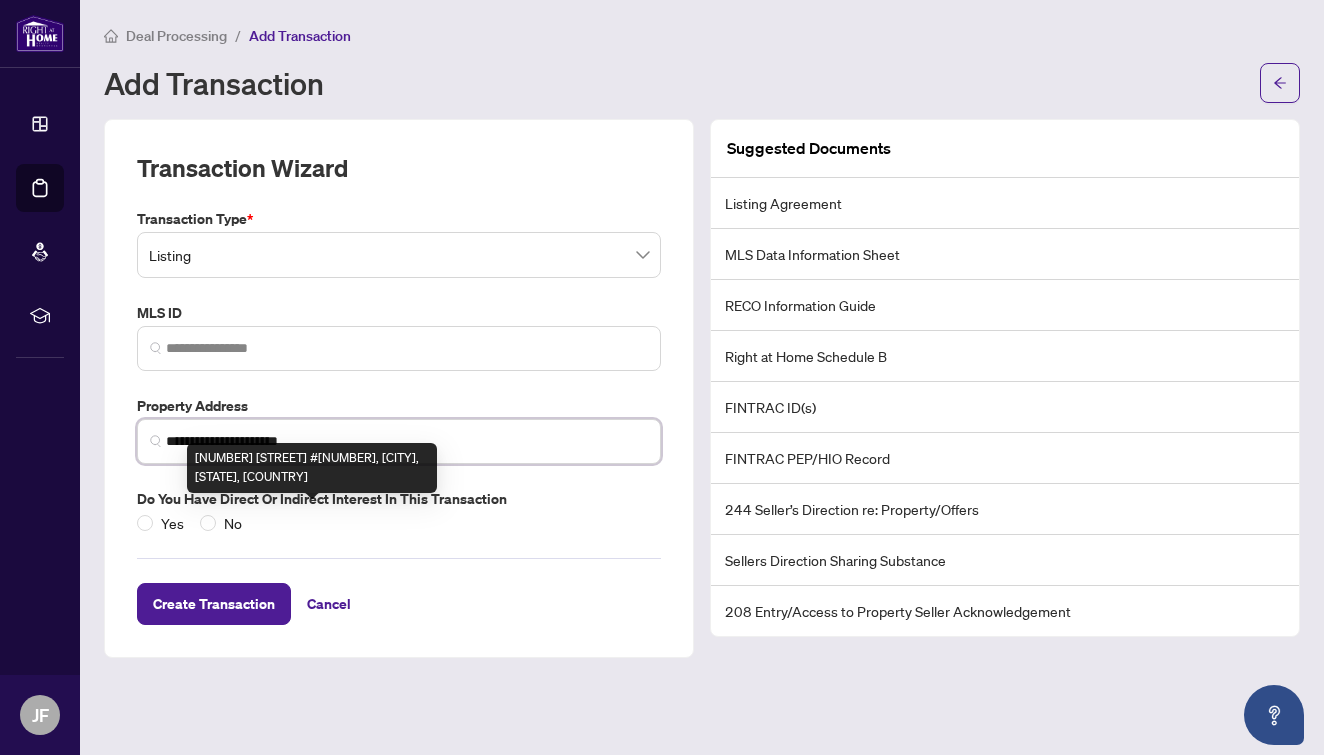 type on "**********" 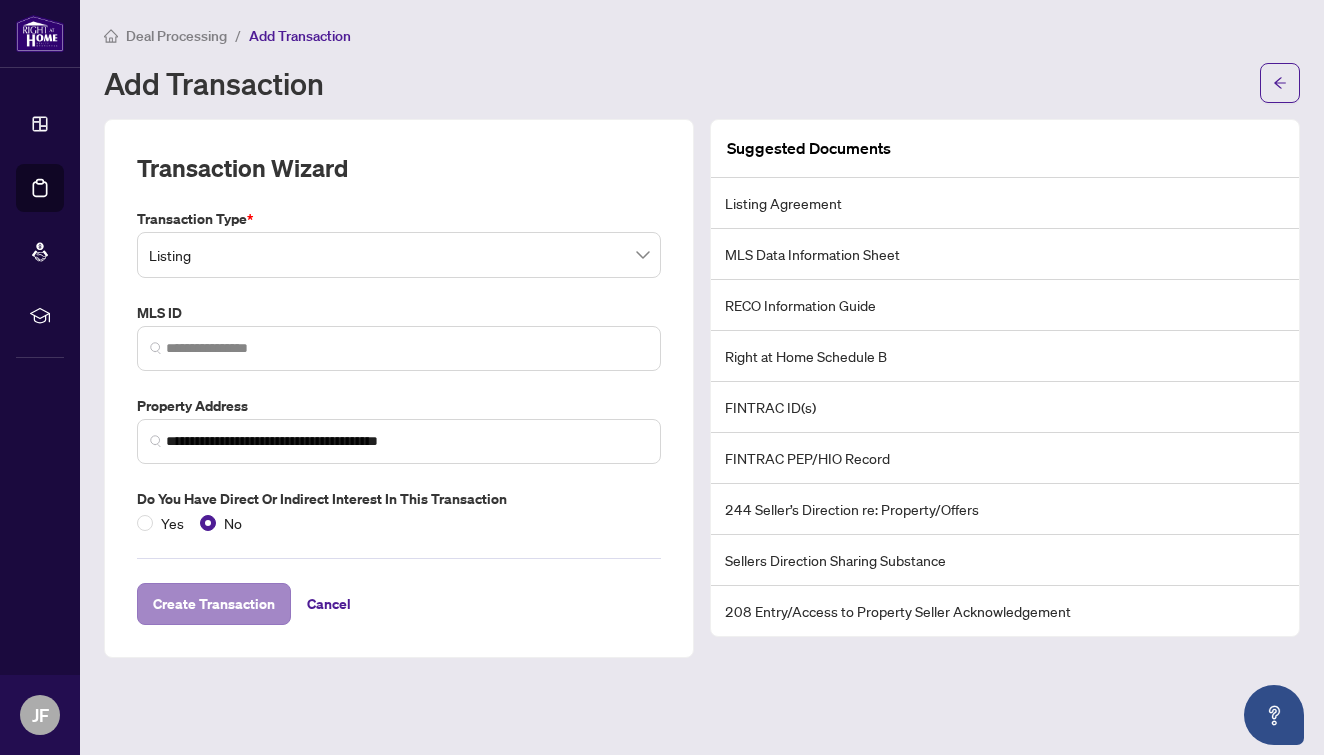 click on "Create Transaction" at bounding box center [214, 604] 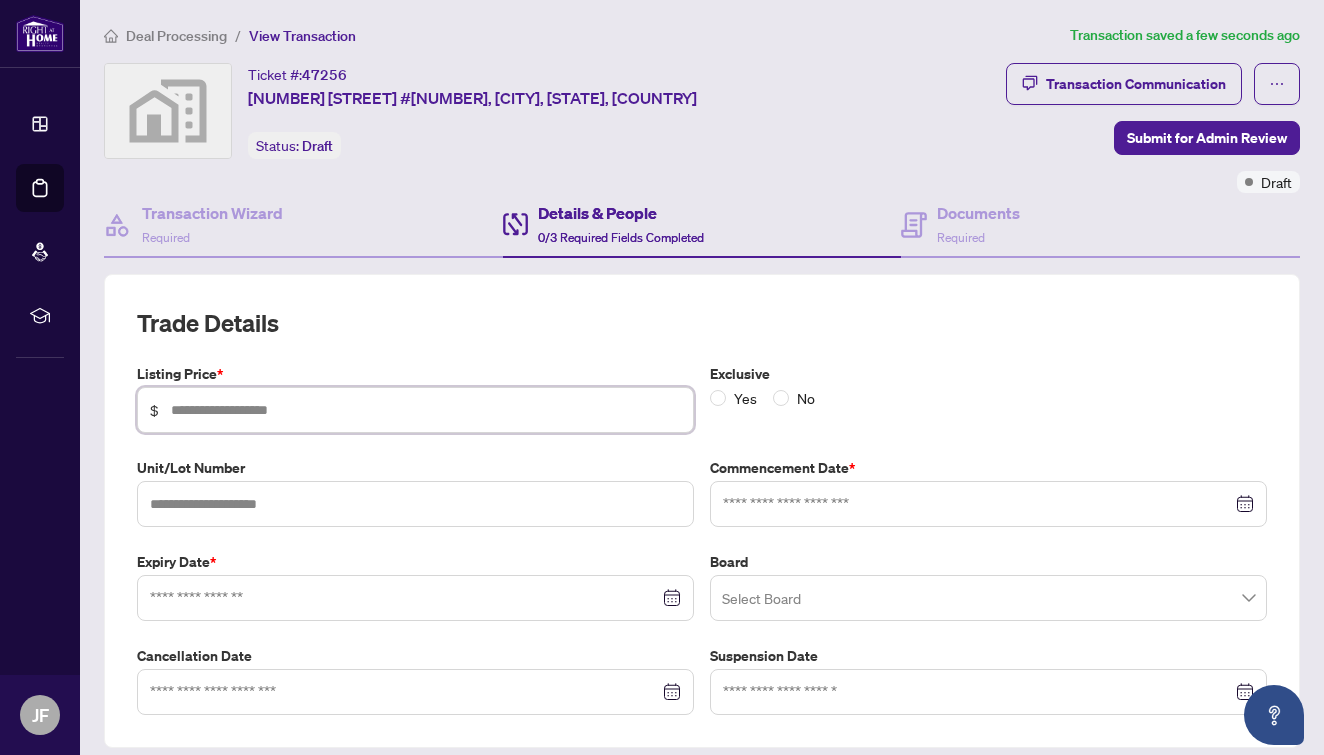click at bounding box center (426, 410) 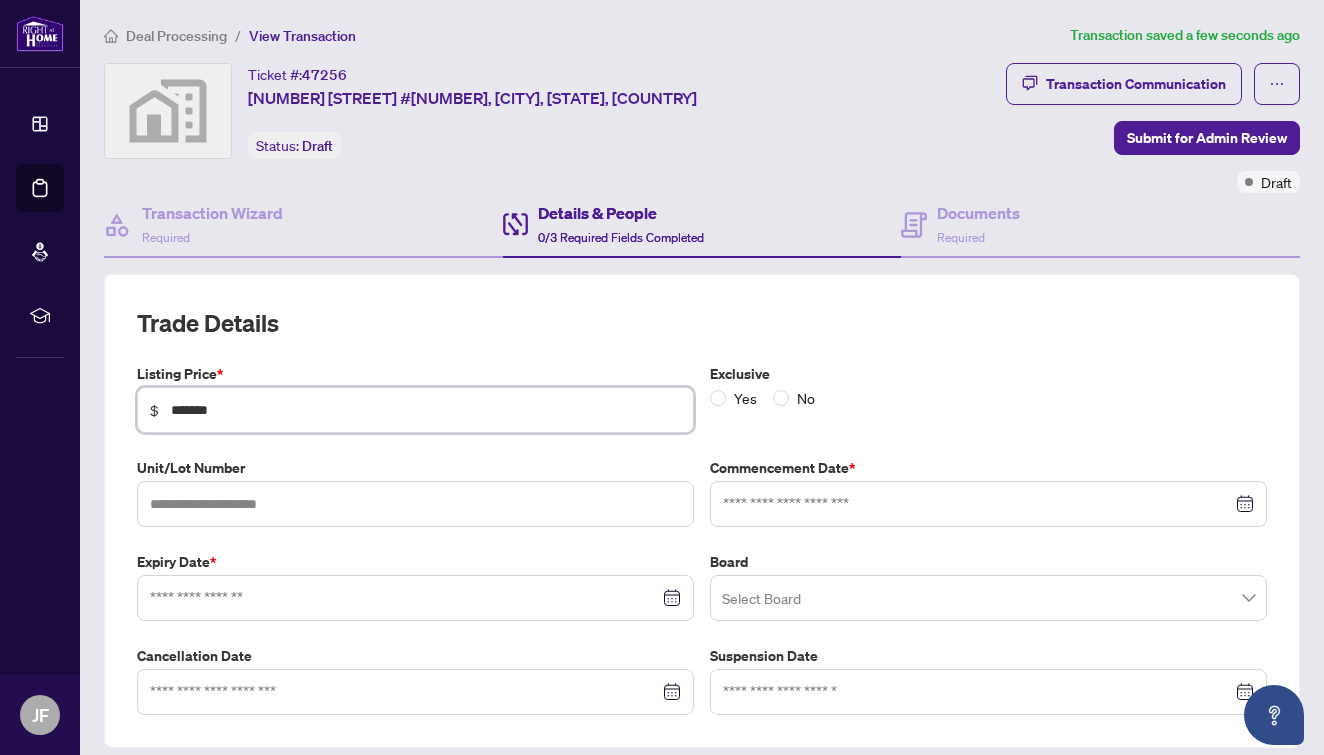 type on "*********" 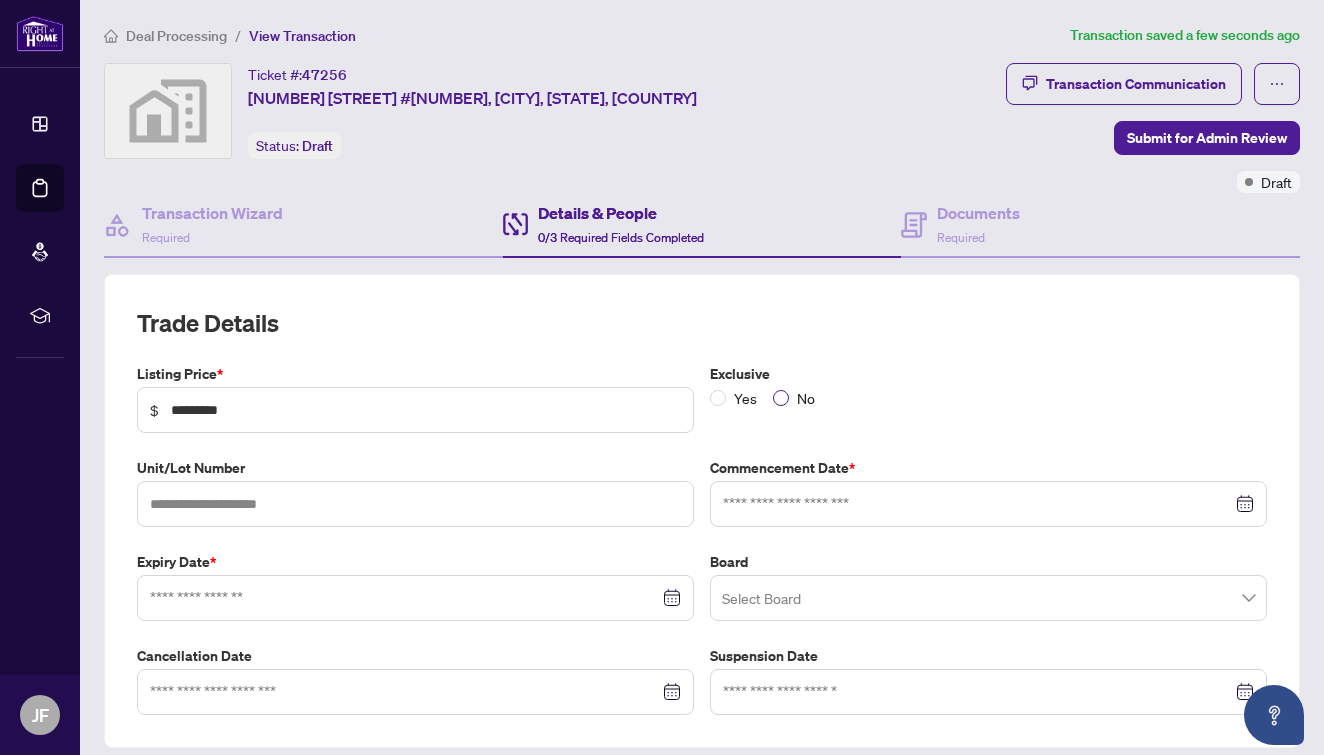 click on "No" at bounding box center [806, 398] 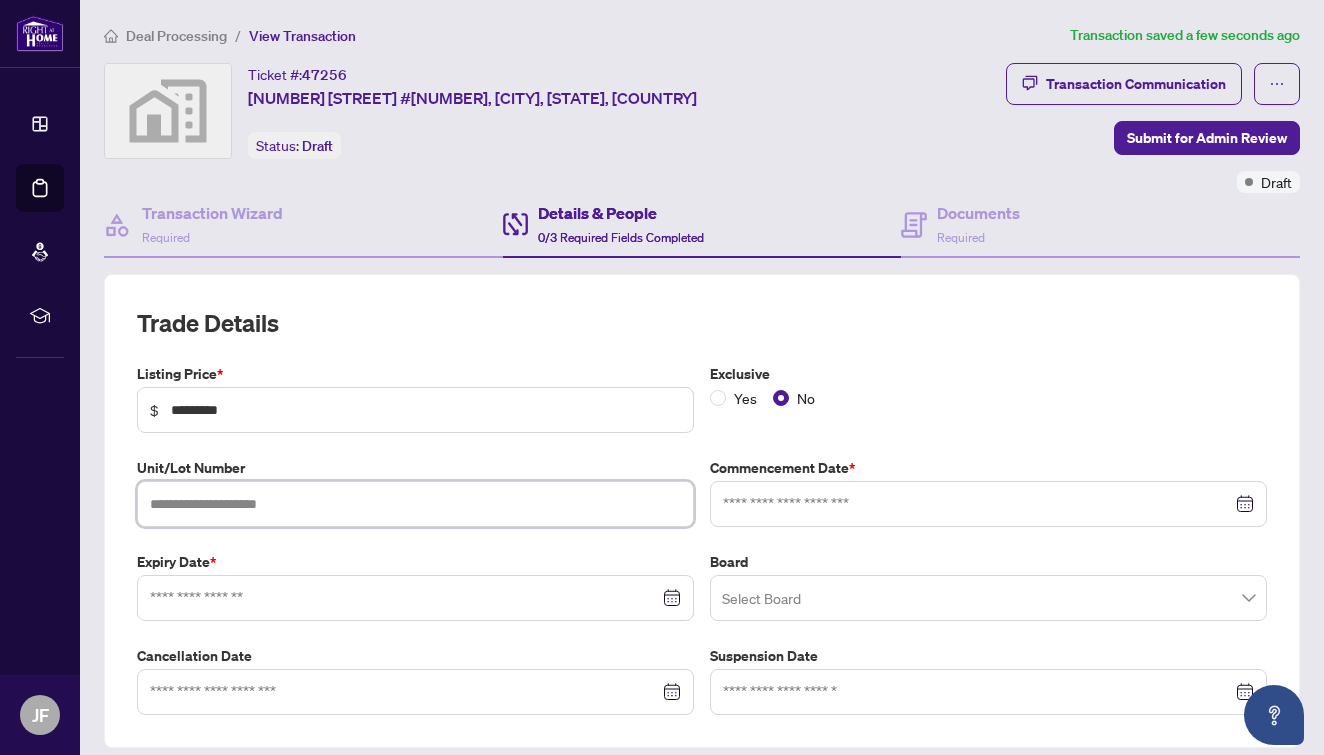 click at bounding box center [415, 504] 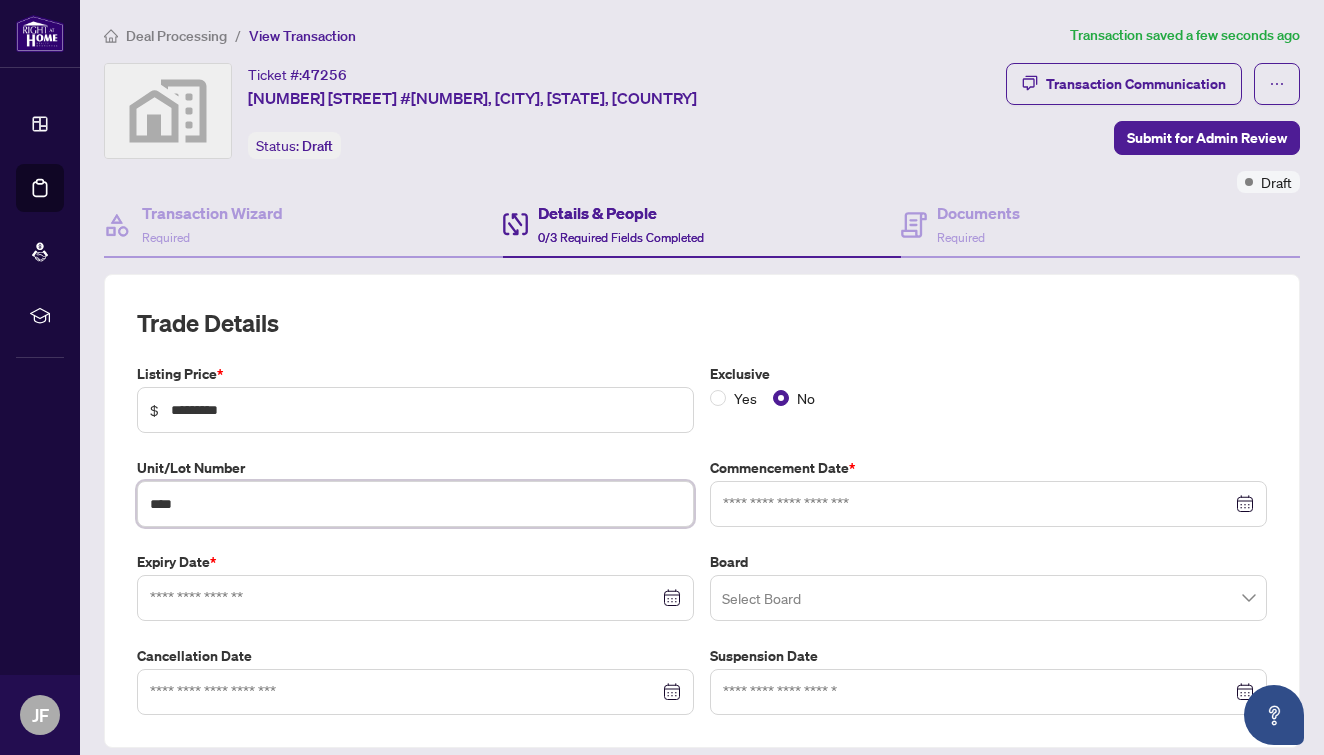 click at bounding box center [988, 504] 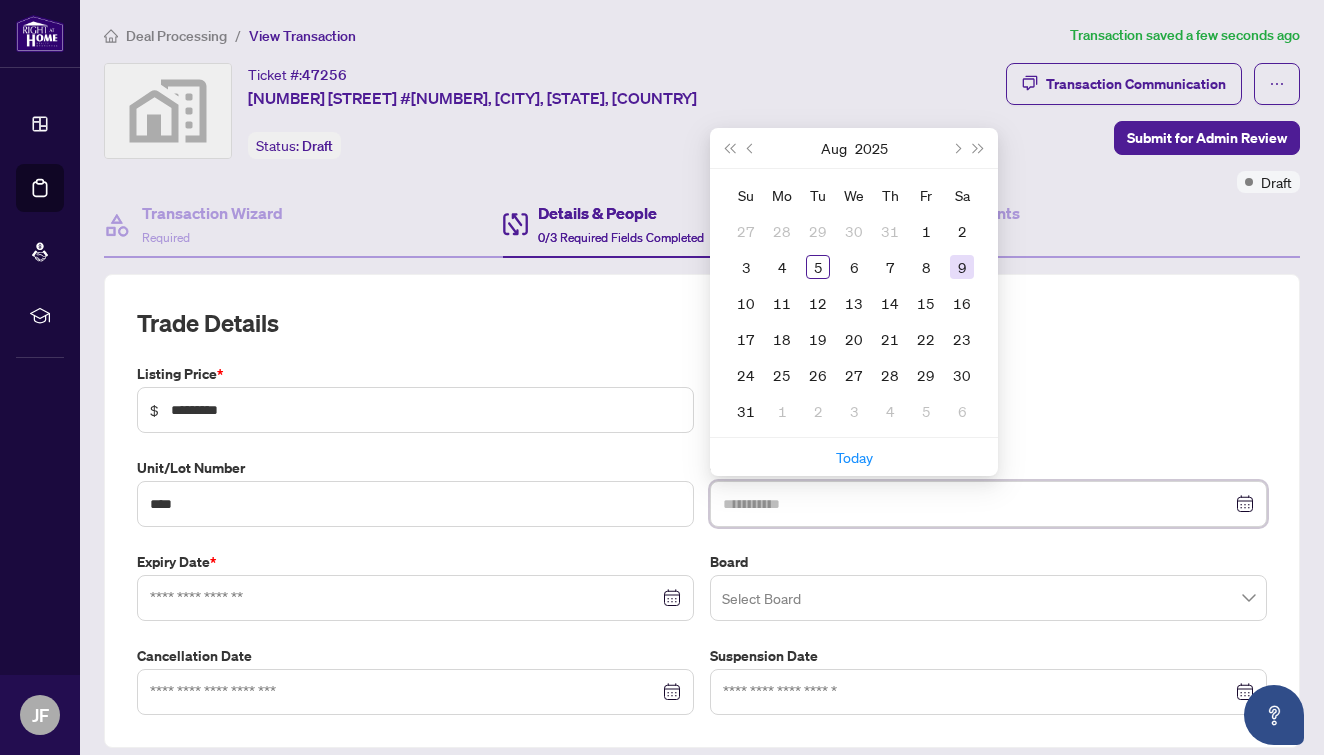 type on "**********" 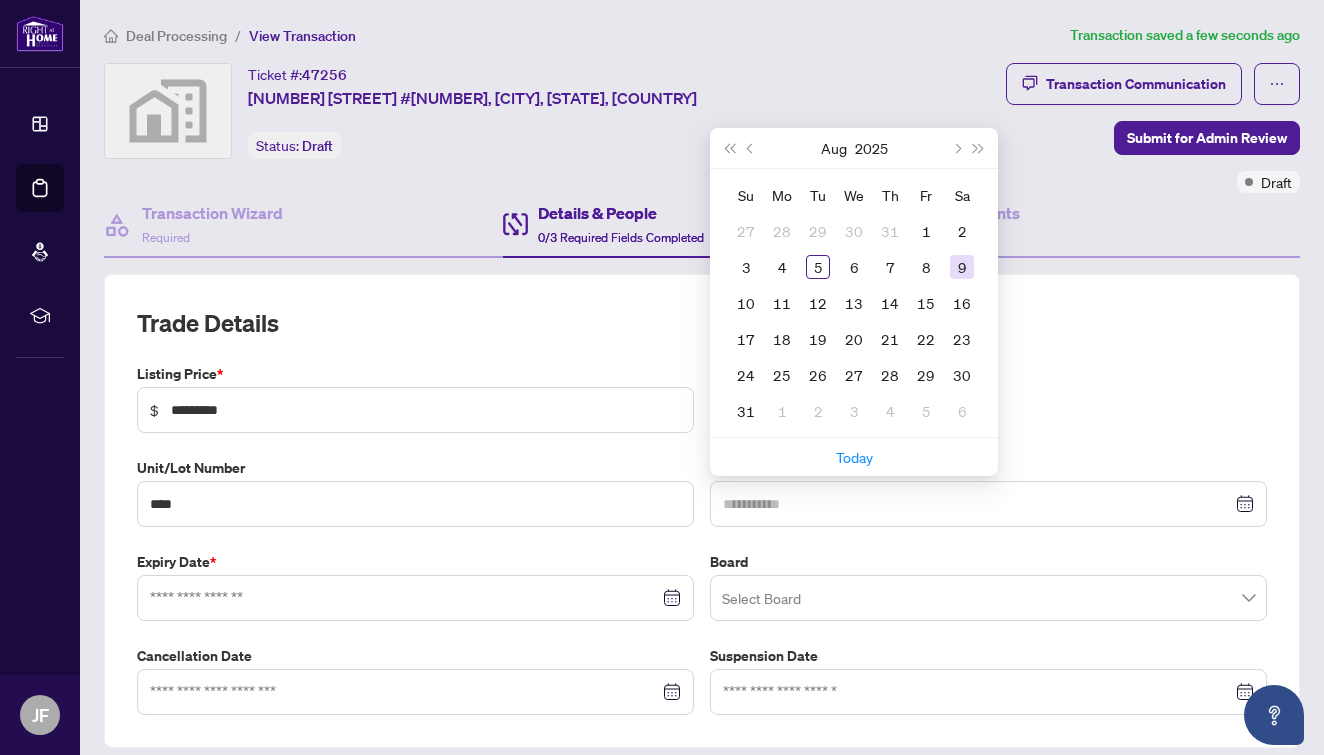 click on "9" at bounding box center [962, 267] 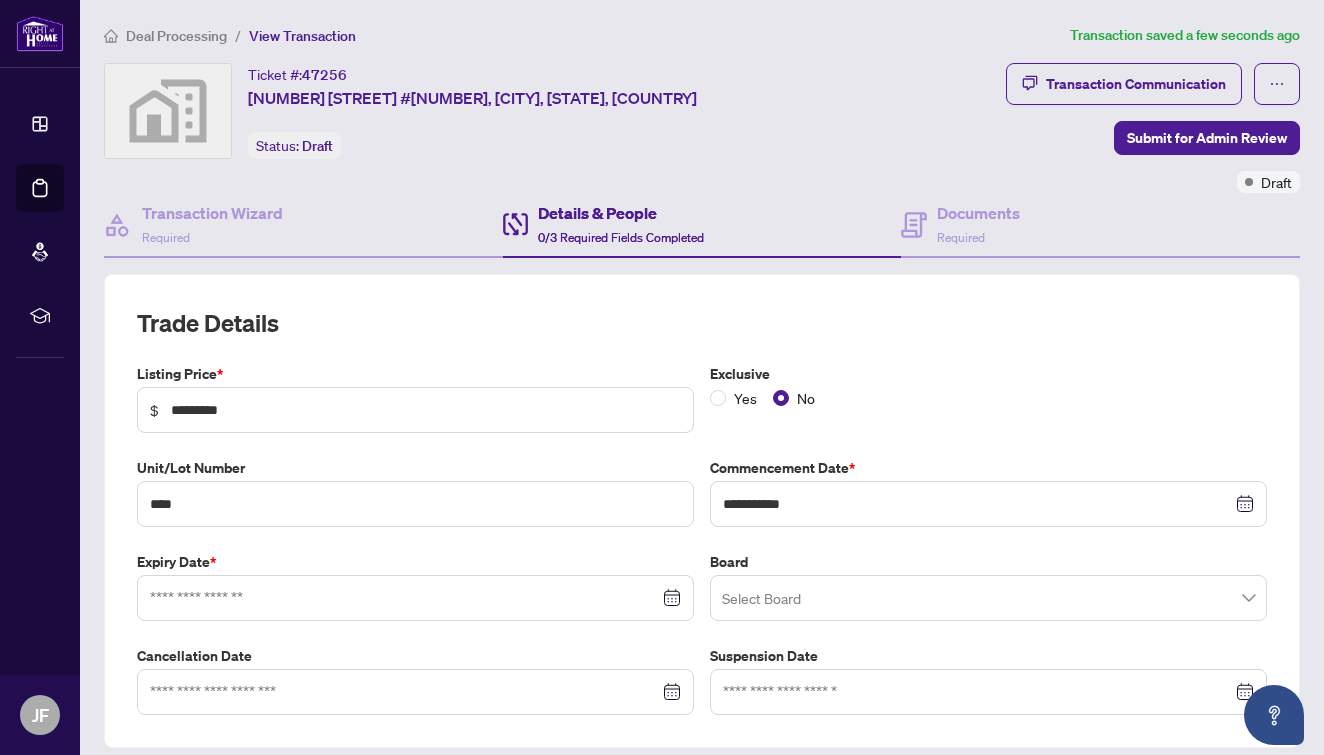 click at bounding box center (415, 598) 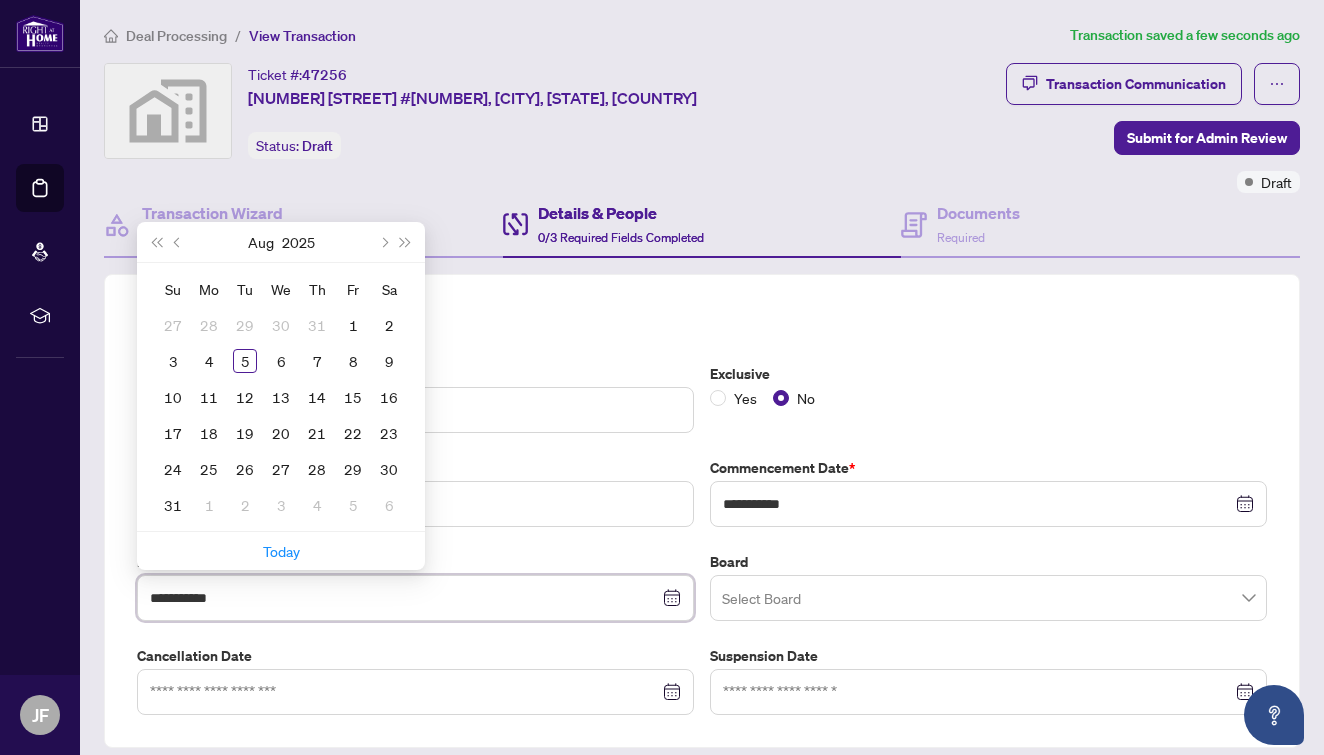 type on "**********" 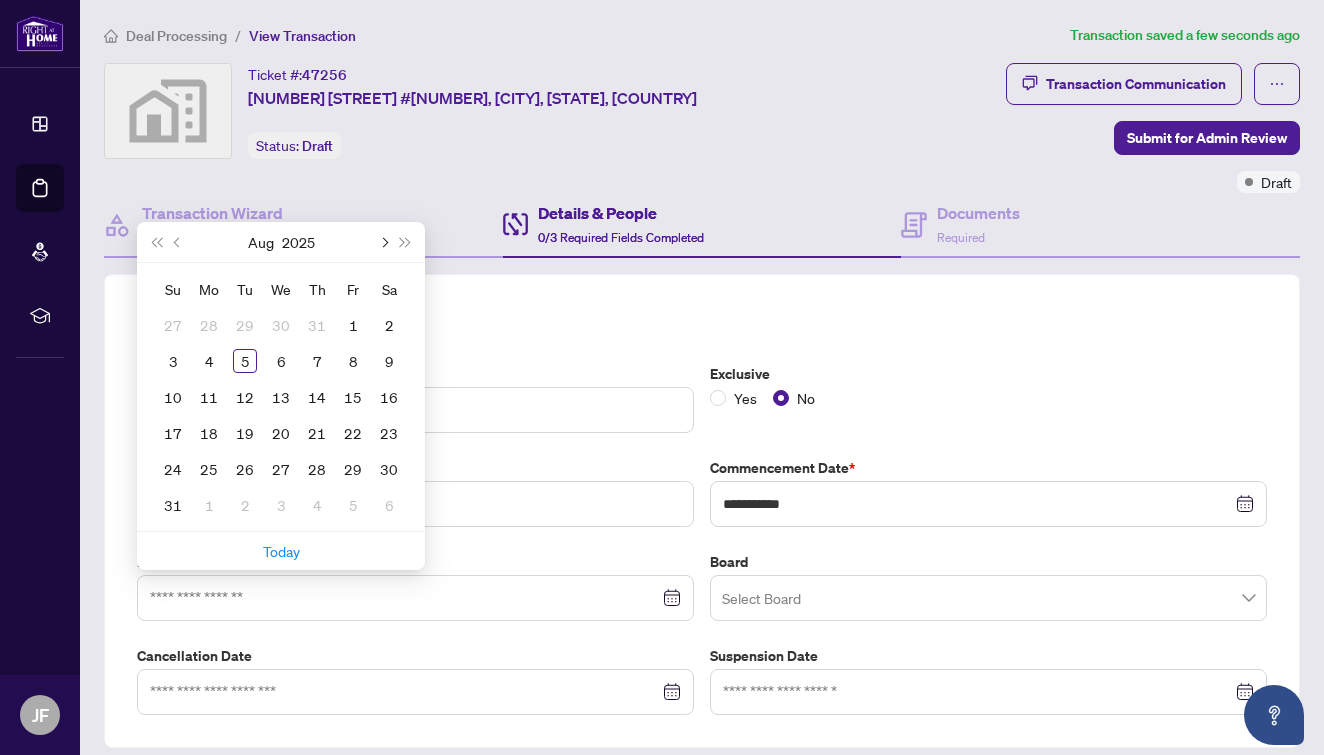 click at bounding box center (383, 242) 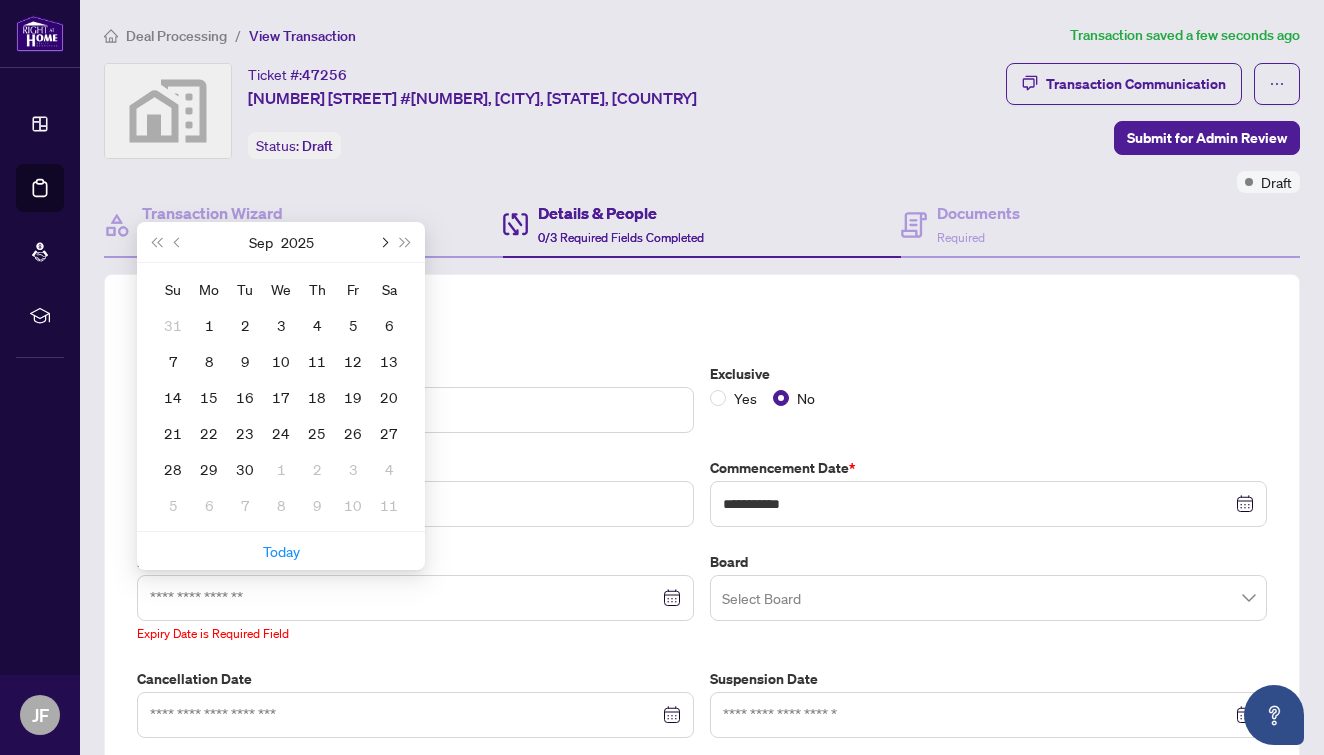click at bounding box center (383, 242) 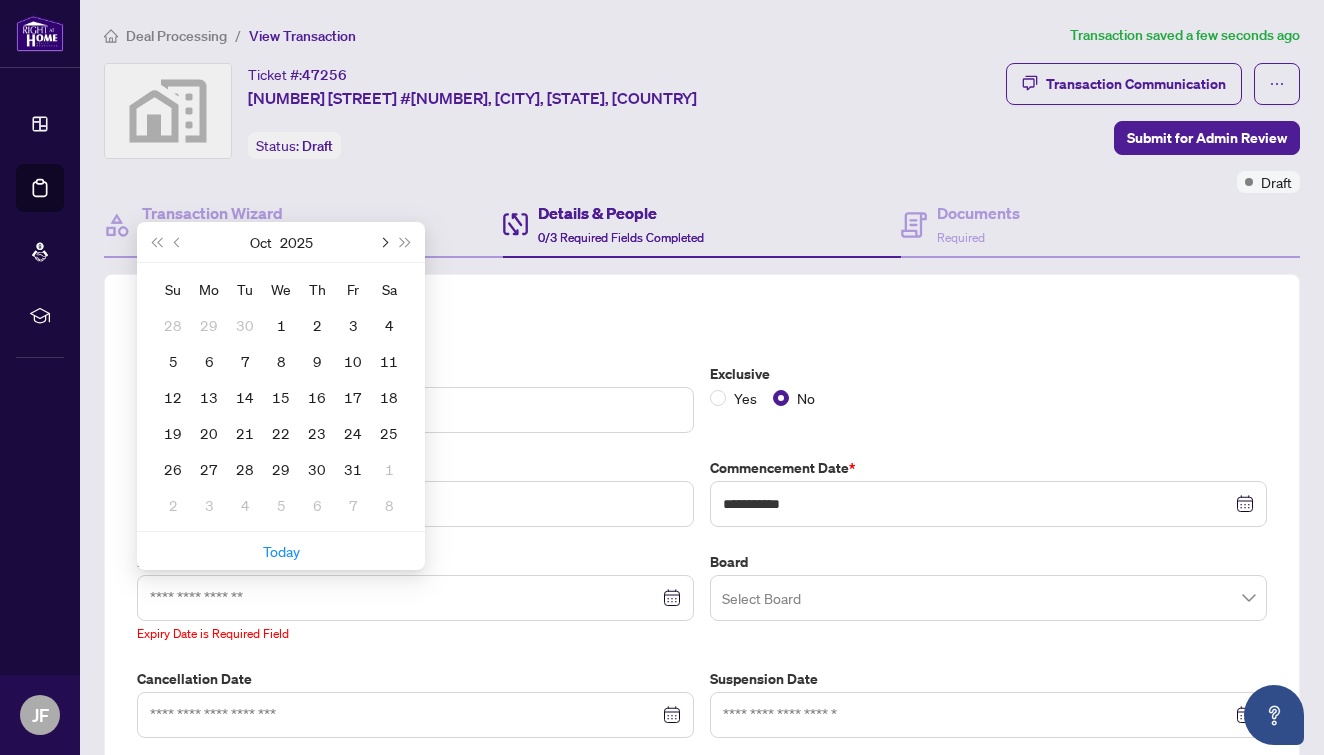 click at bounding box center (383, 242) 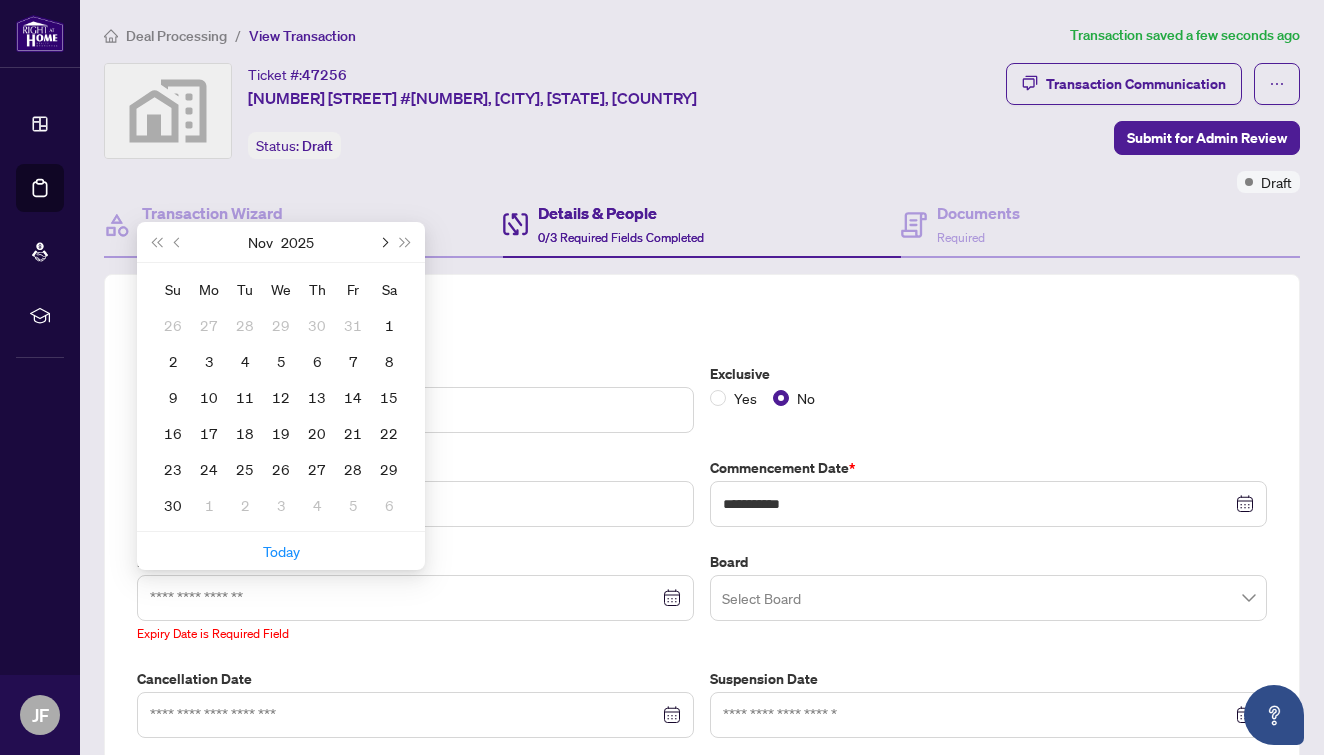 click at bounding box center (383, 242) 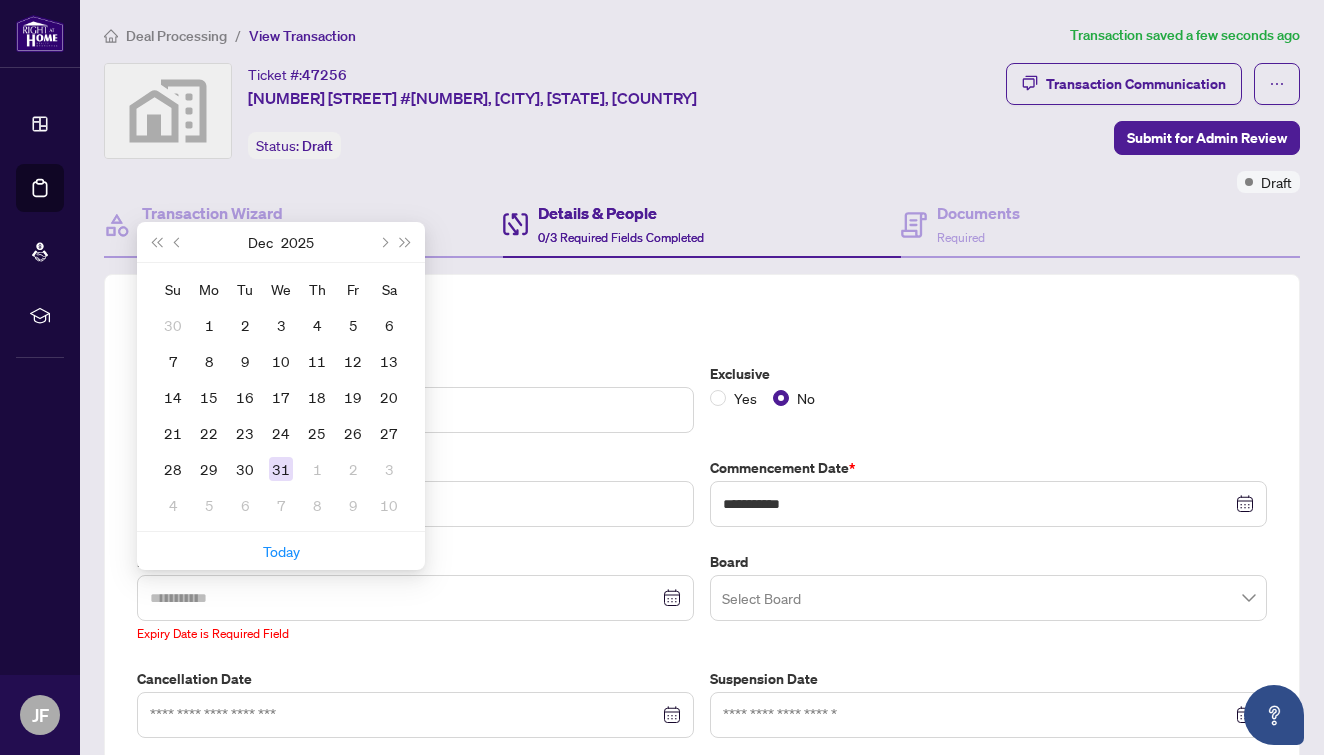 type on "**********" 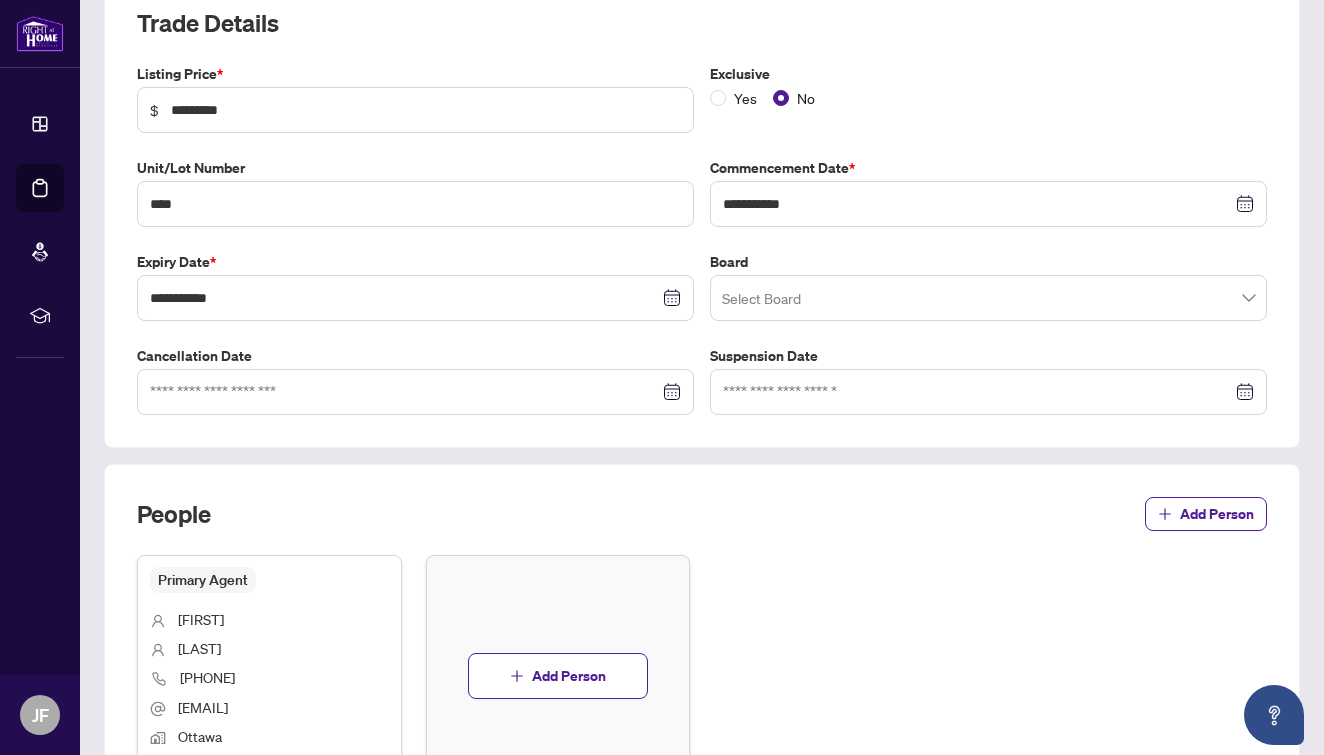 scroll, scrollTop: 314, scrollLeft: 0, axis: vertical 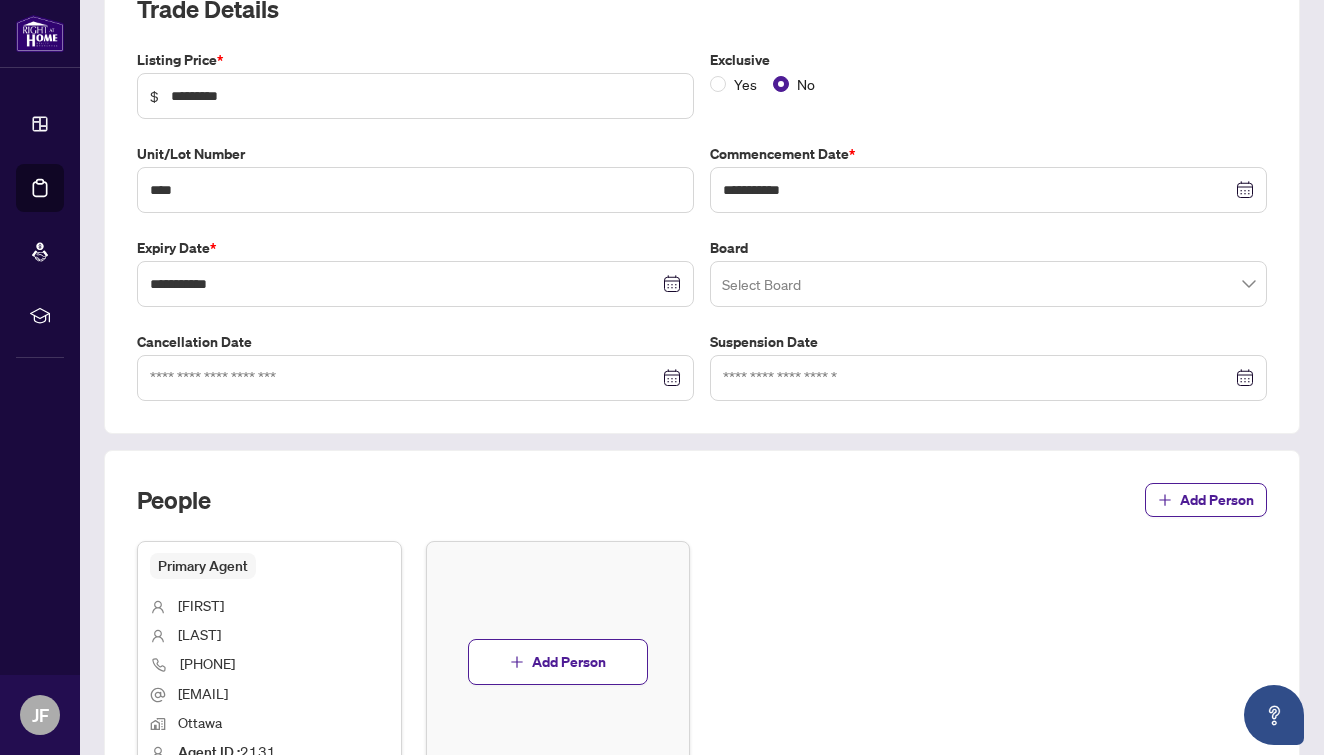 click at bounding box center [988, 284] 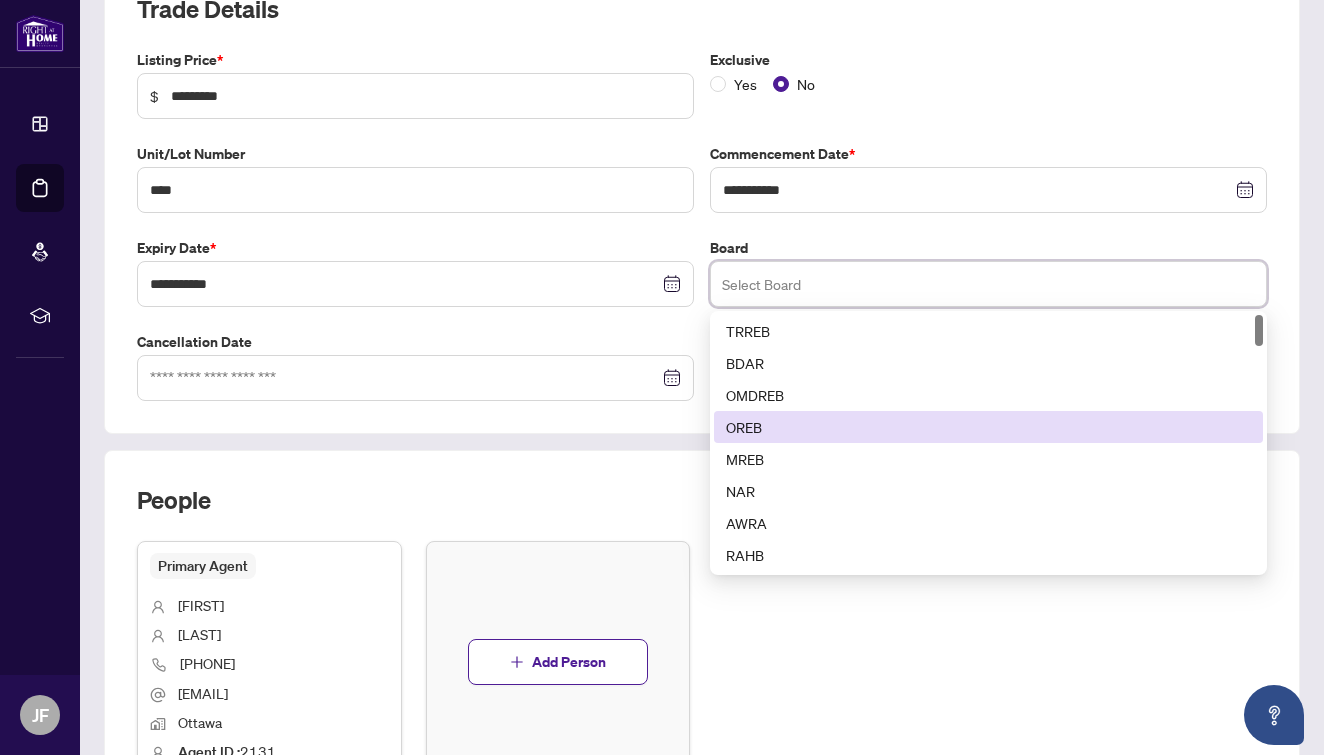 click on "OREB" at bounding box center (988, 427) 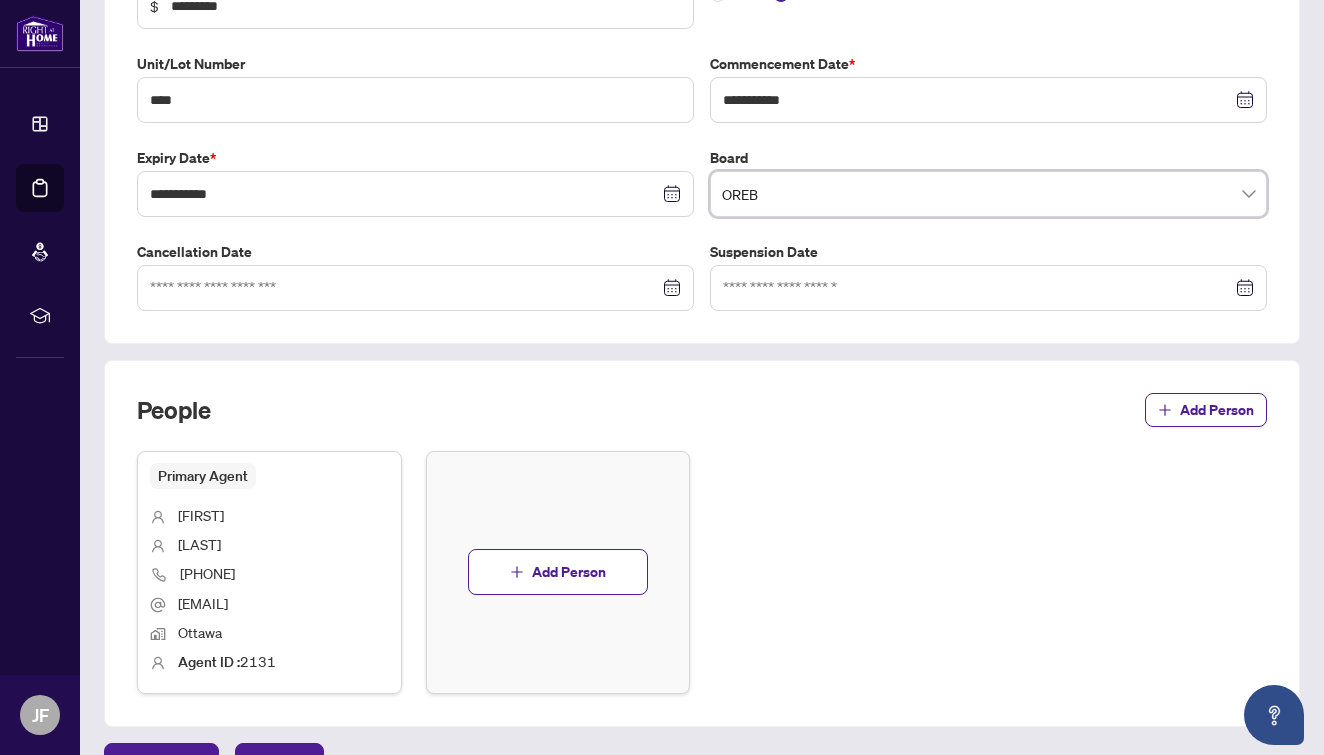 scroll, scrollTop: 408, scrollLeft: 0, axis: vertical 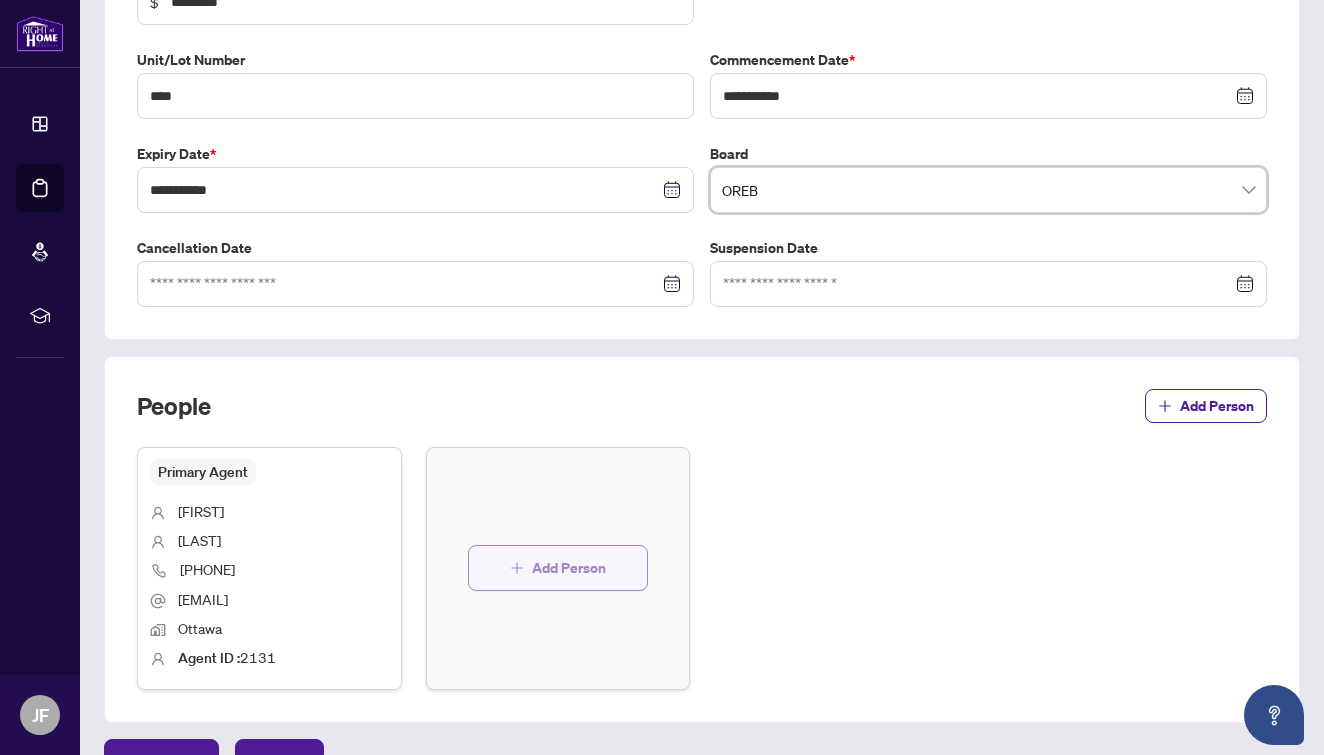 click on "Add Person" at bounding box center [569, 568] 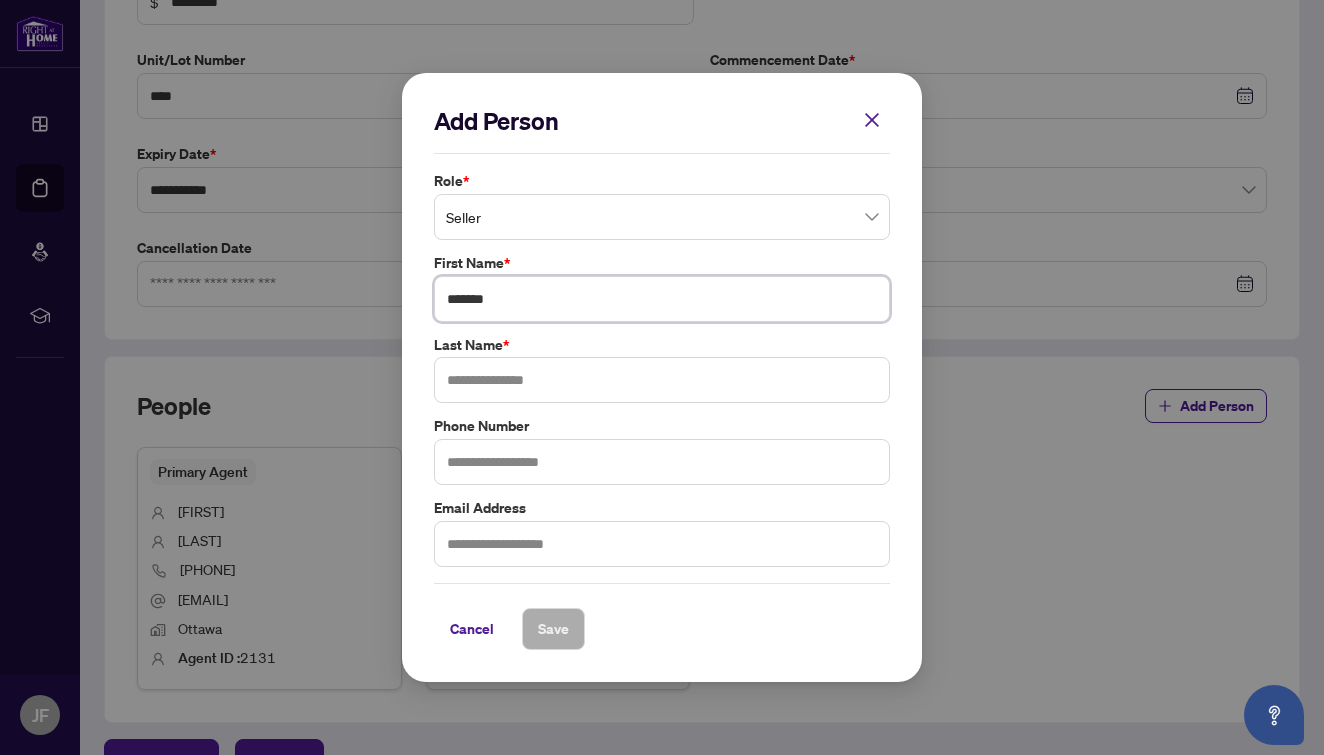 type on "*******" 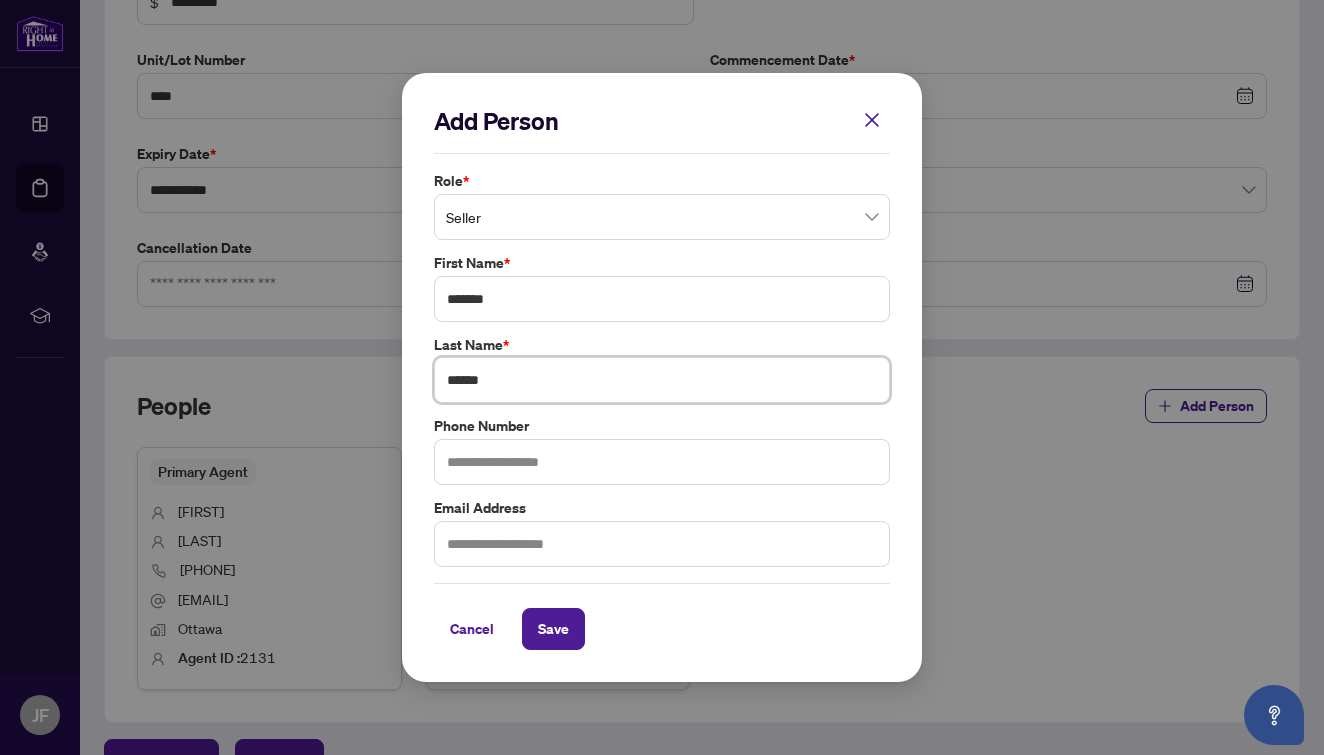 type on "******" 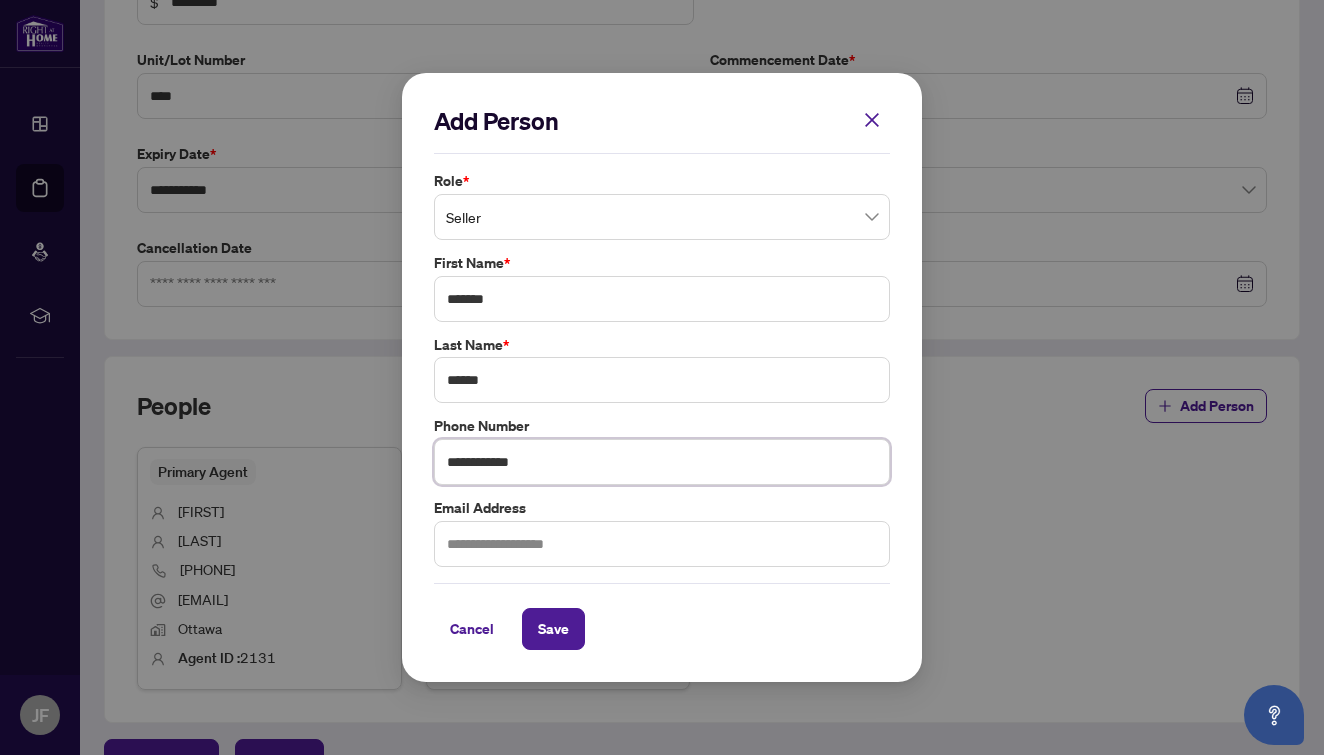 type on "**********" 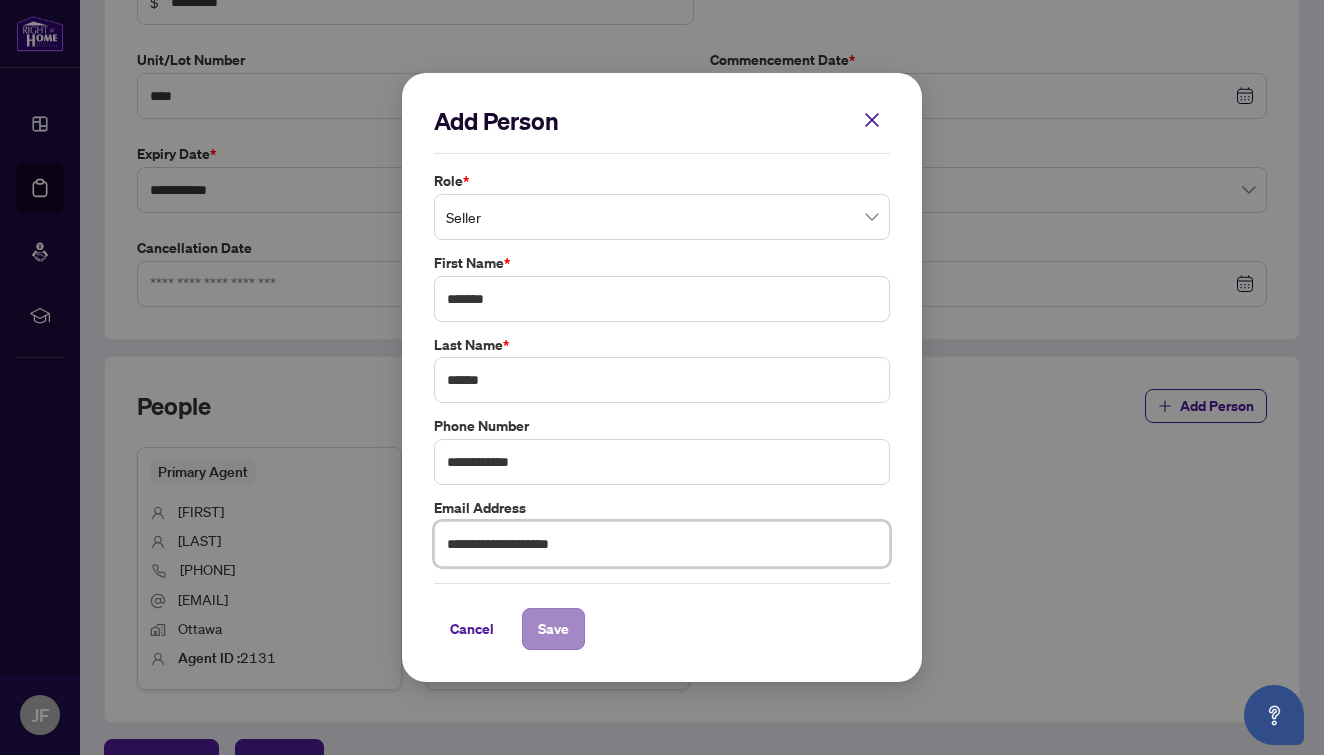 type on "**********" 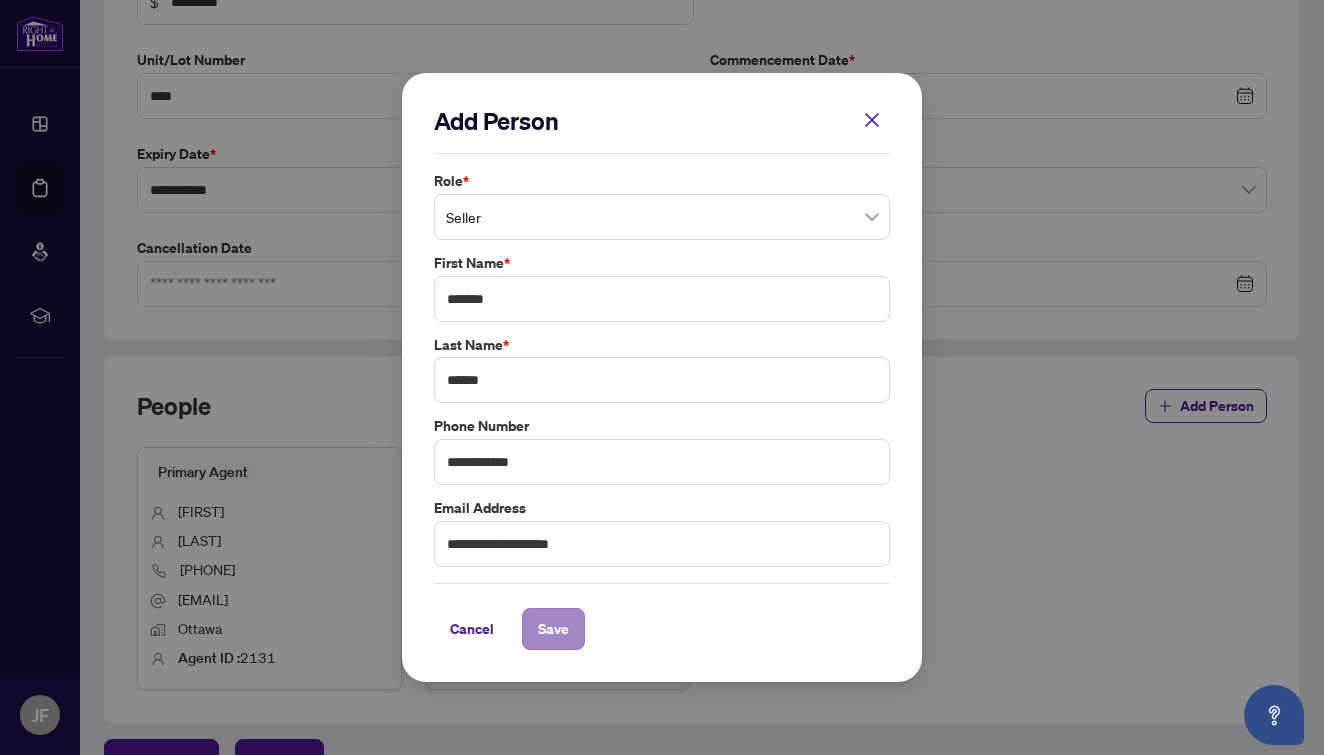 click on "Save" at bounding box center (553, 629) 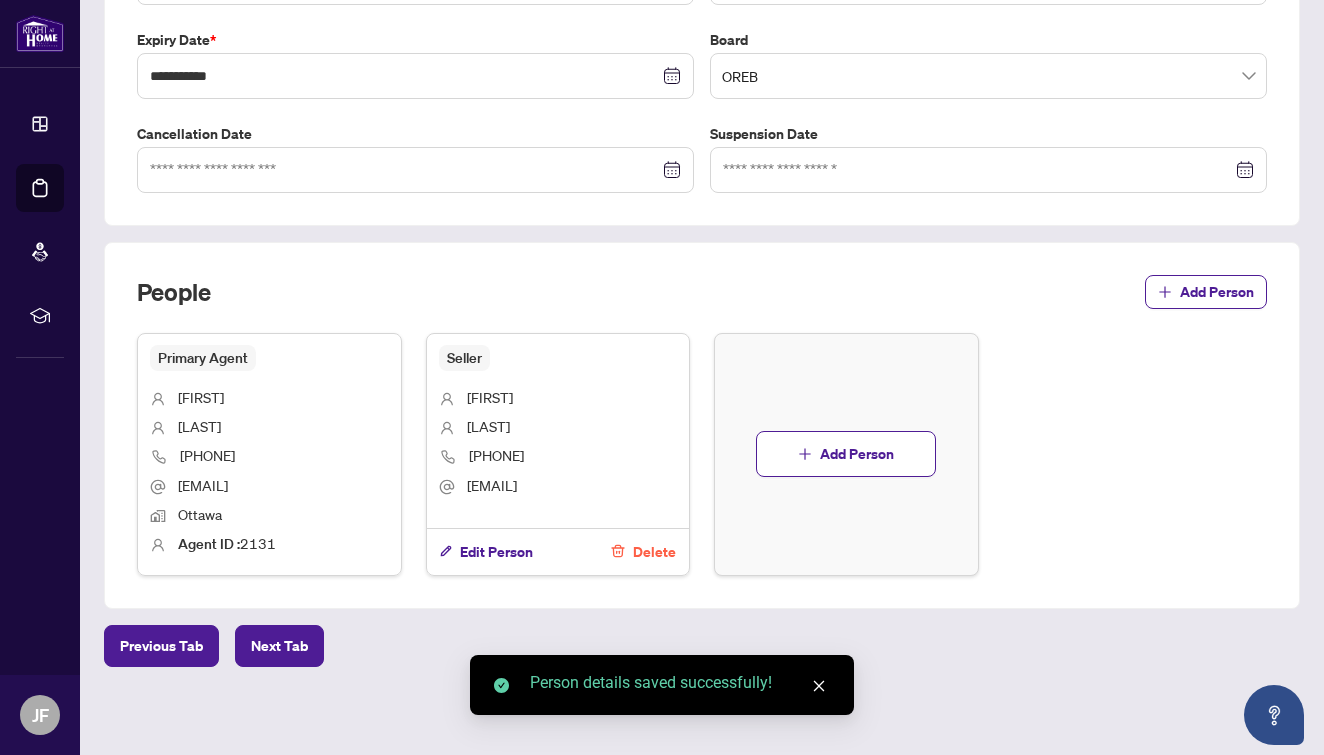 scroll, scrollTop: 521, scrollLeft: 0, axis: vertical 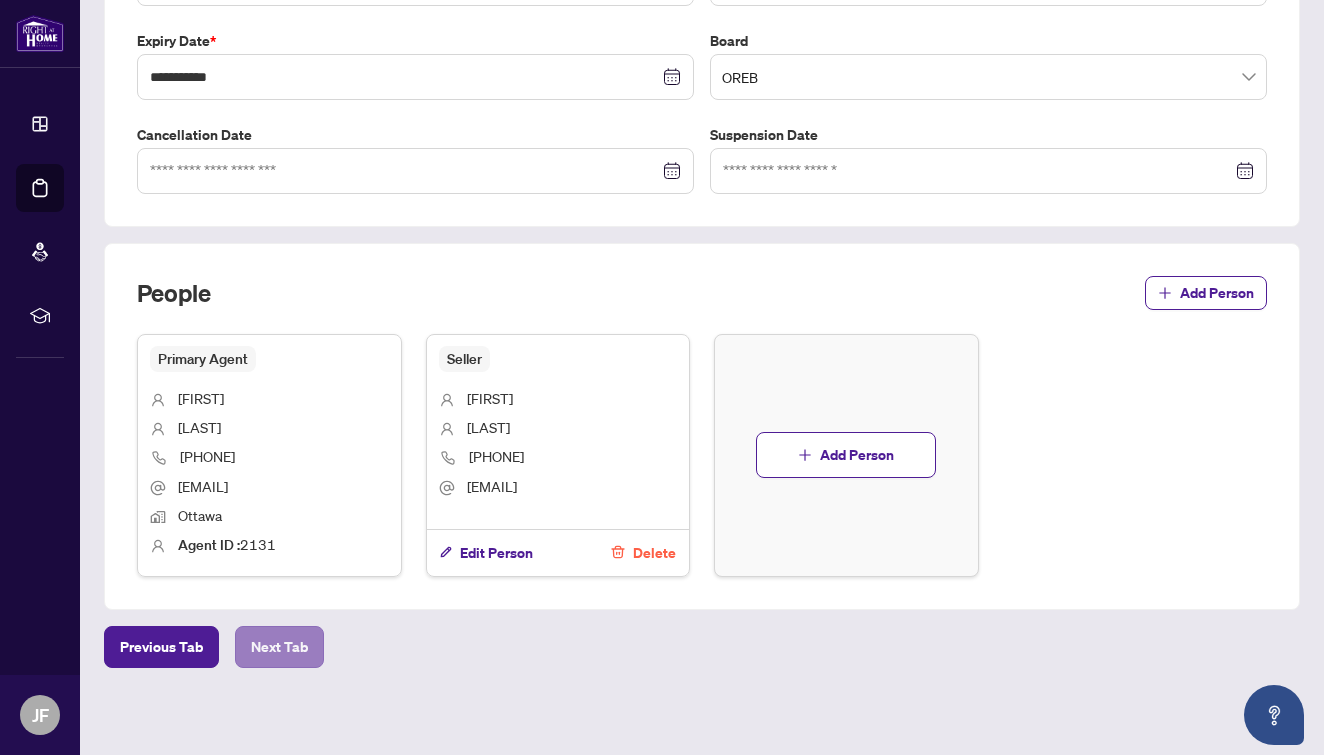 click on "Next Tab" at bounding box center [279, 647] 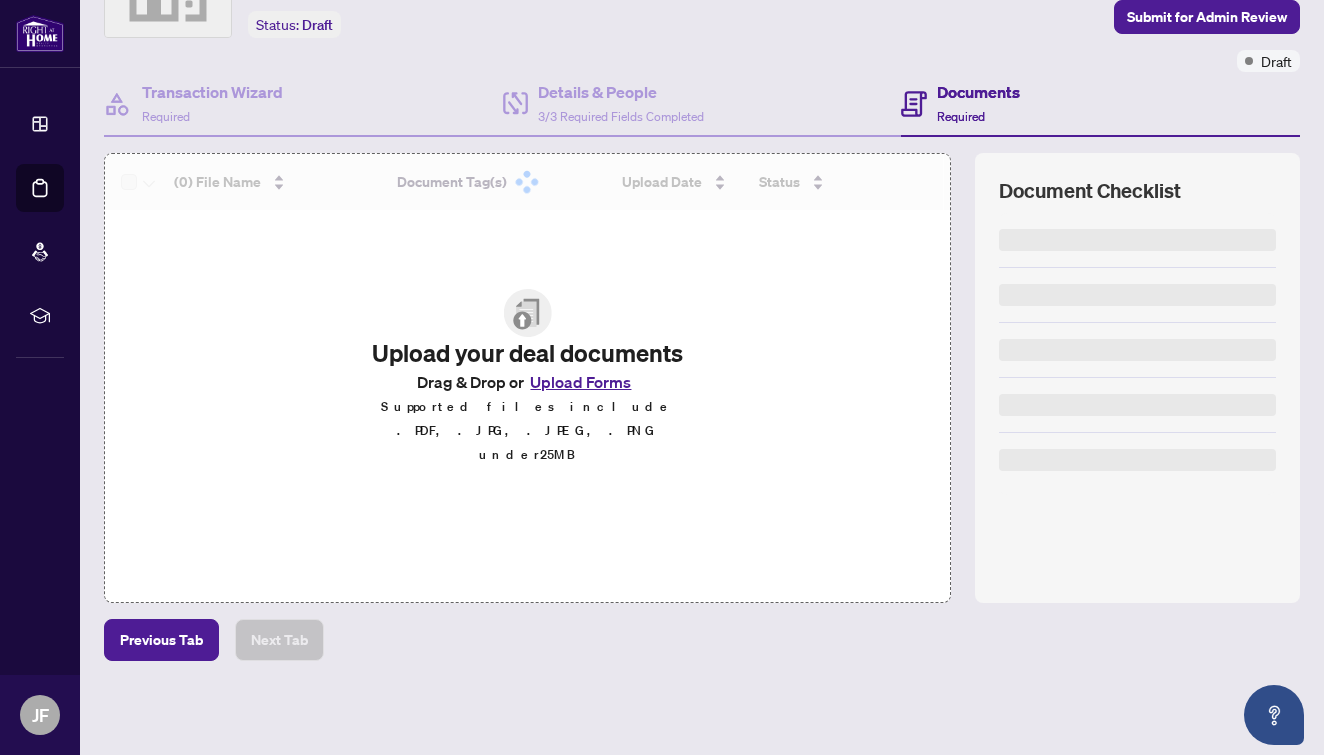 scroll, scrollTop: 120, scrollLeft: 0, axis: vertical 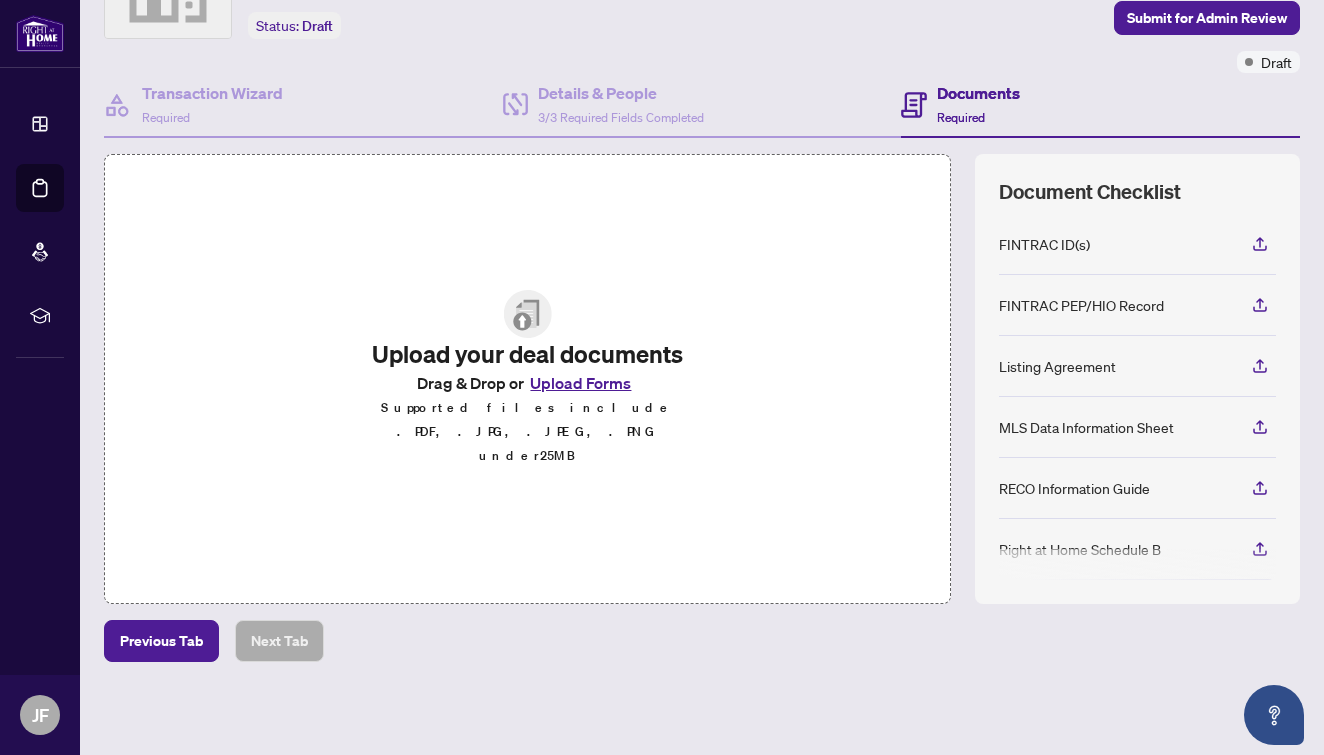 click at bounding box center [527, 314] 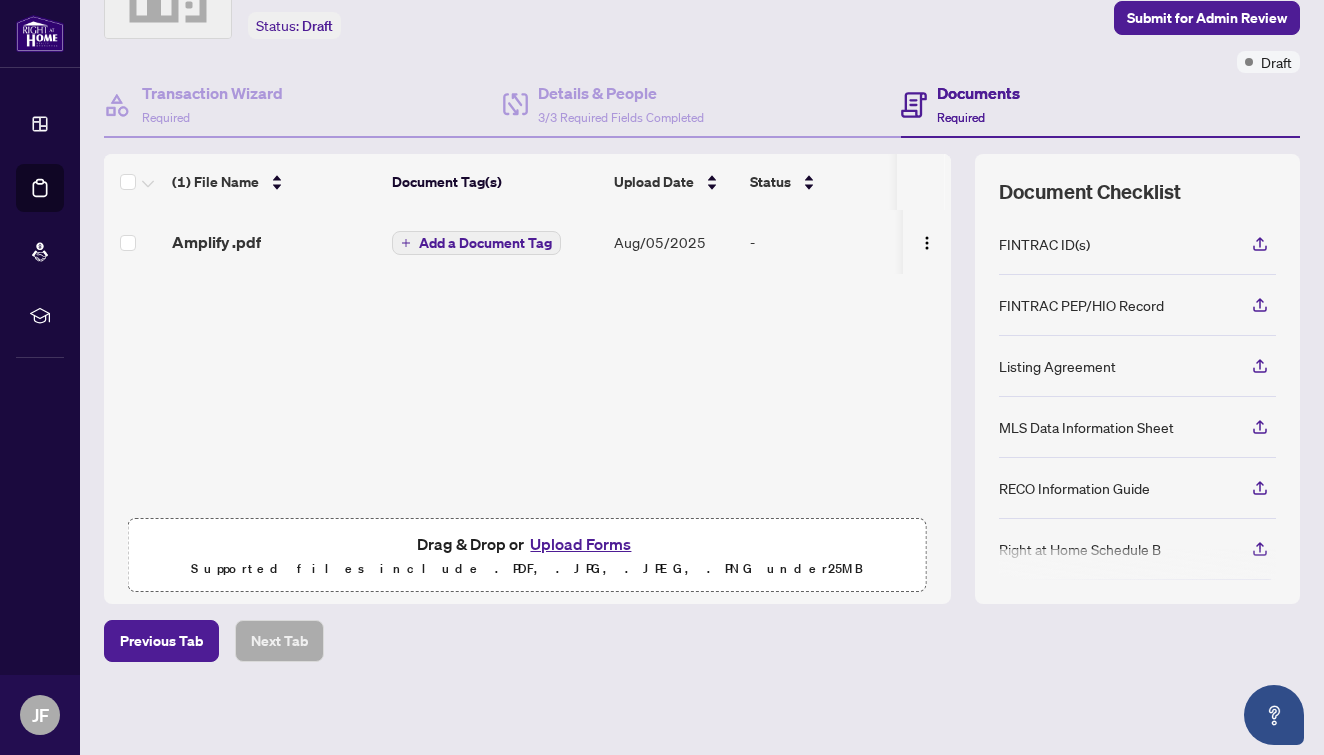 click on "Add a Document Tag" at bounding box center (485, 243) 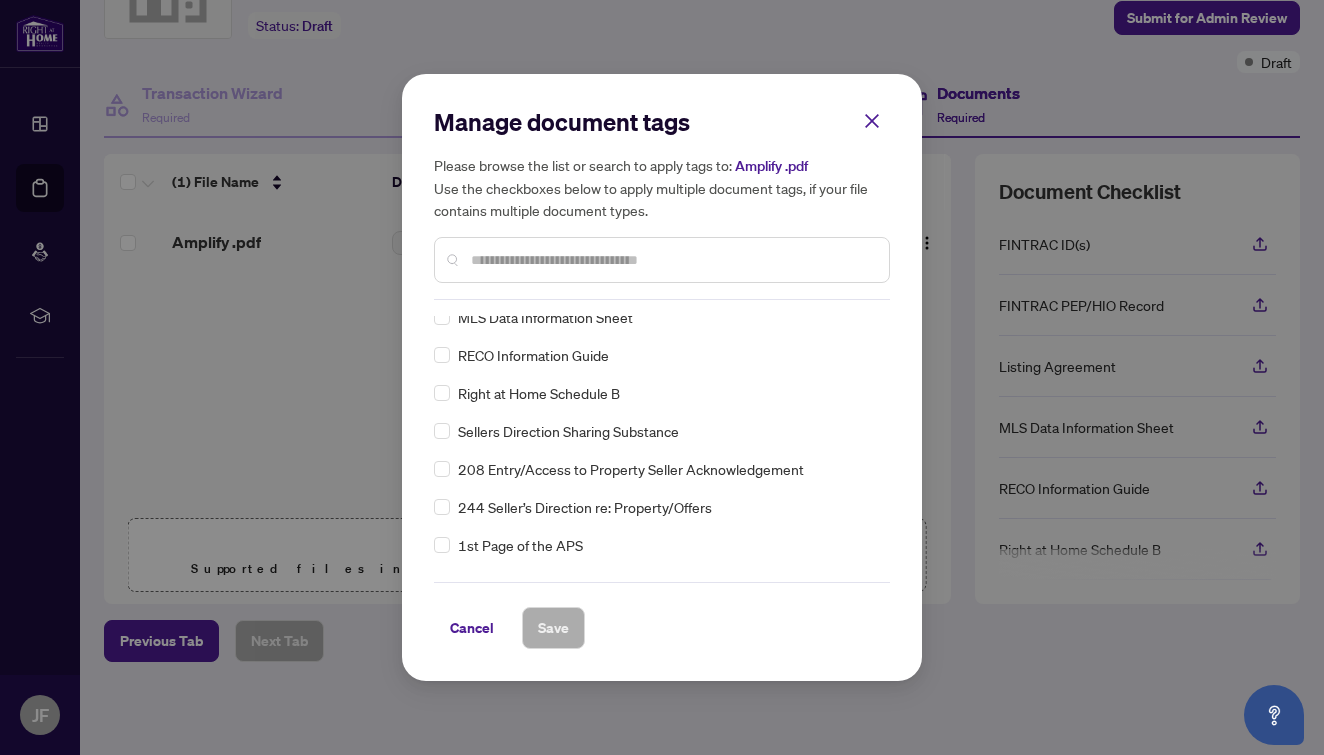 scroll, scrollTop: 123, scrollLeft: 0, axis: vertical 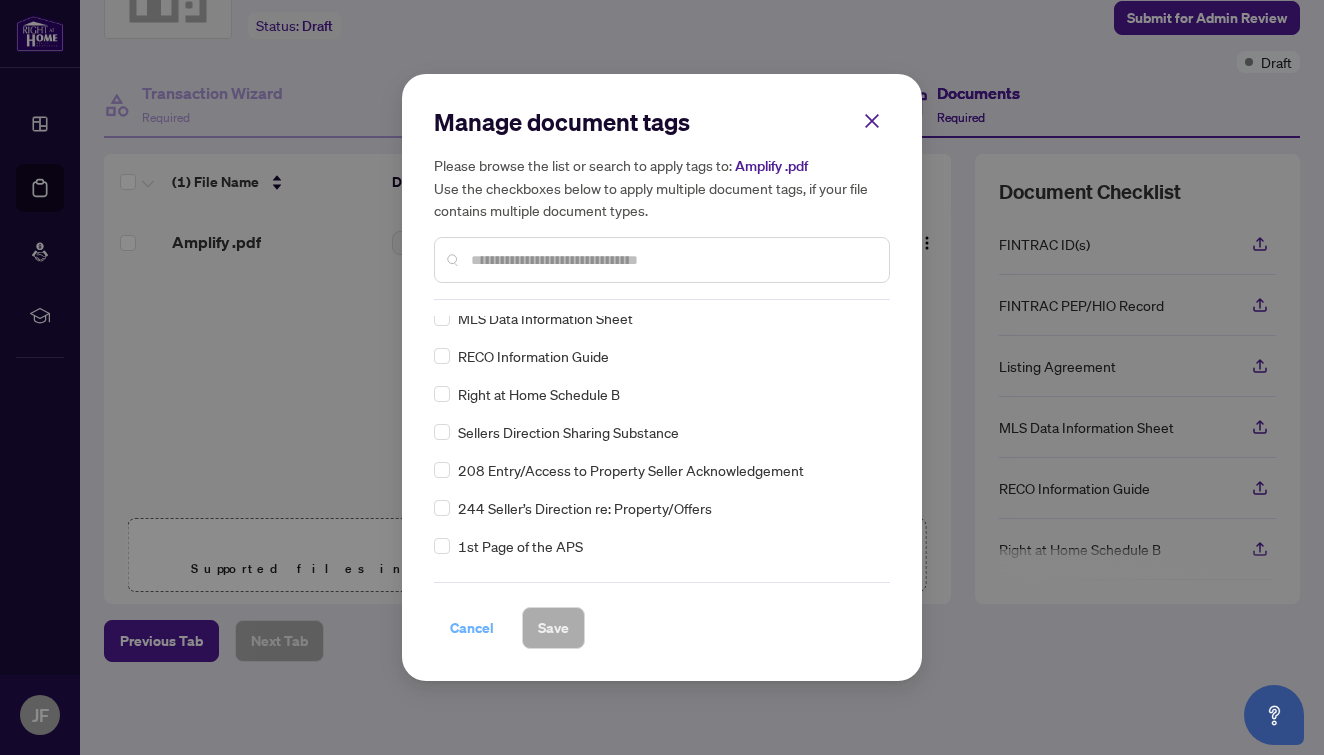 click on "Cancel" at bounding box center (472, 628) 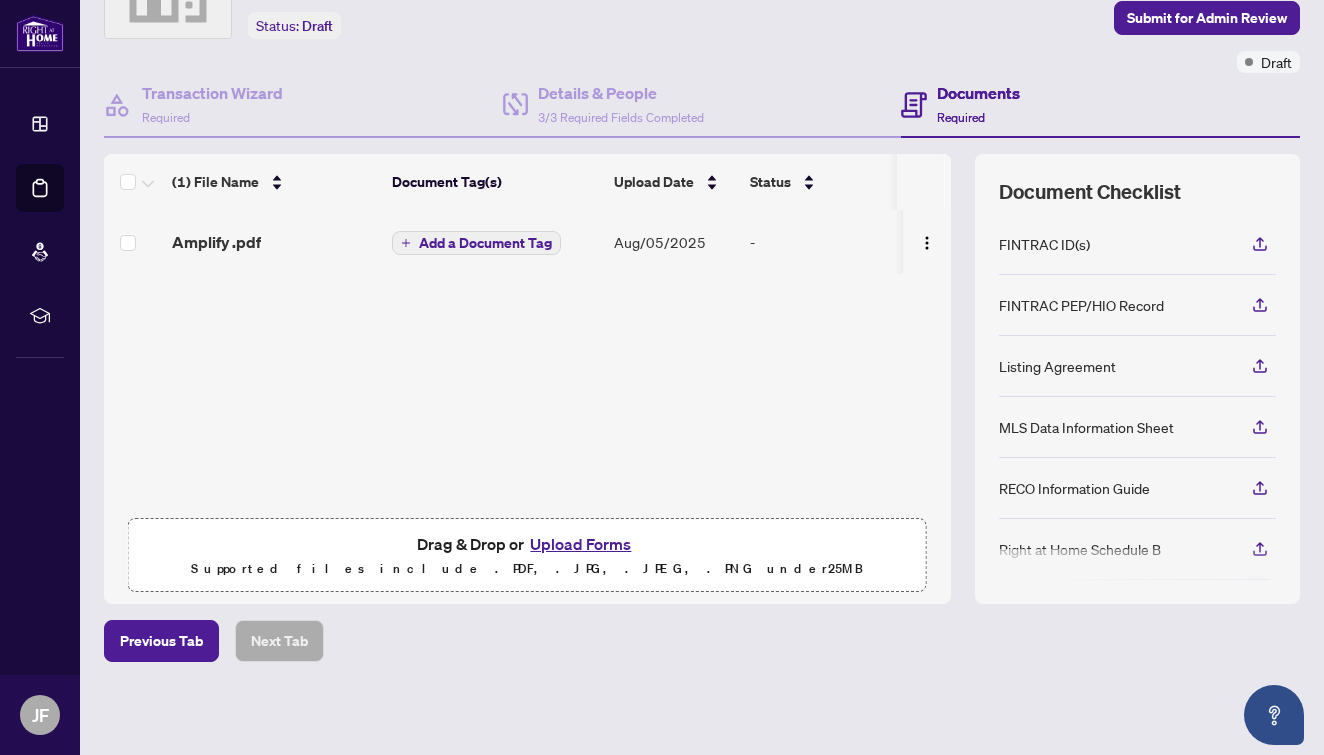 click on "Upload Forms" at bounding box center [580, 544] 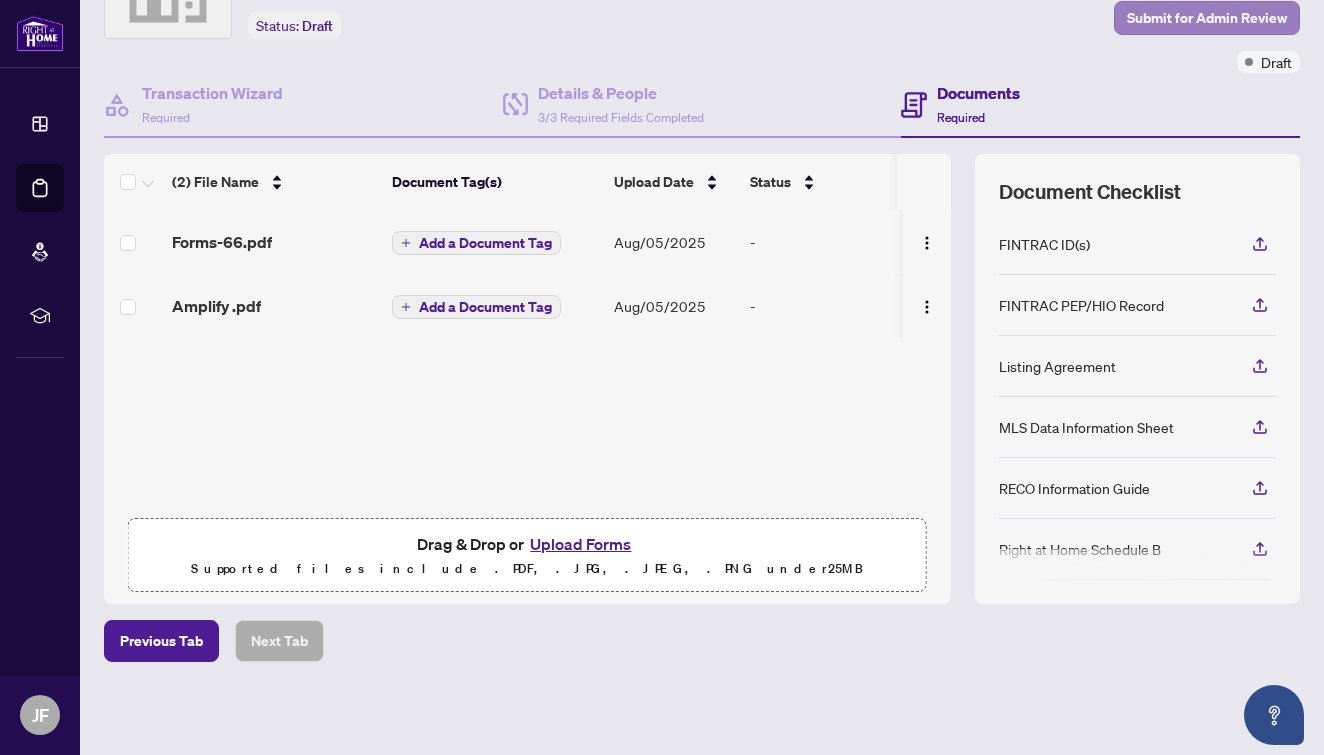 click on "Submit for Admin Review" at bounding box center [1207, 18] 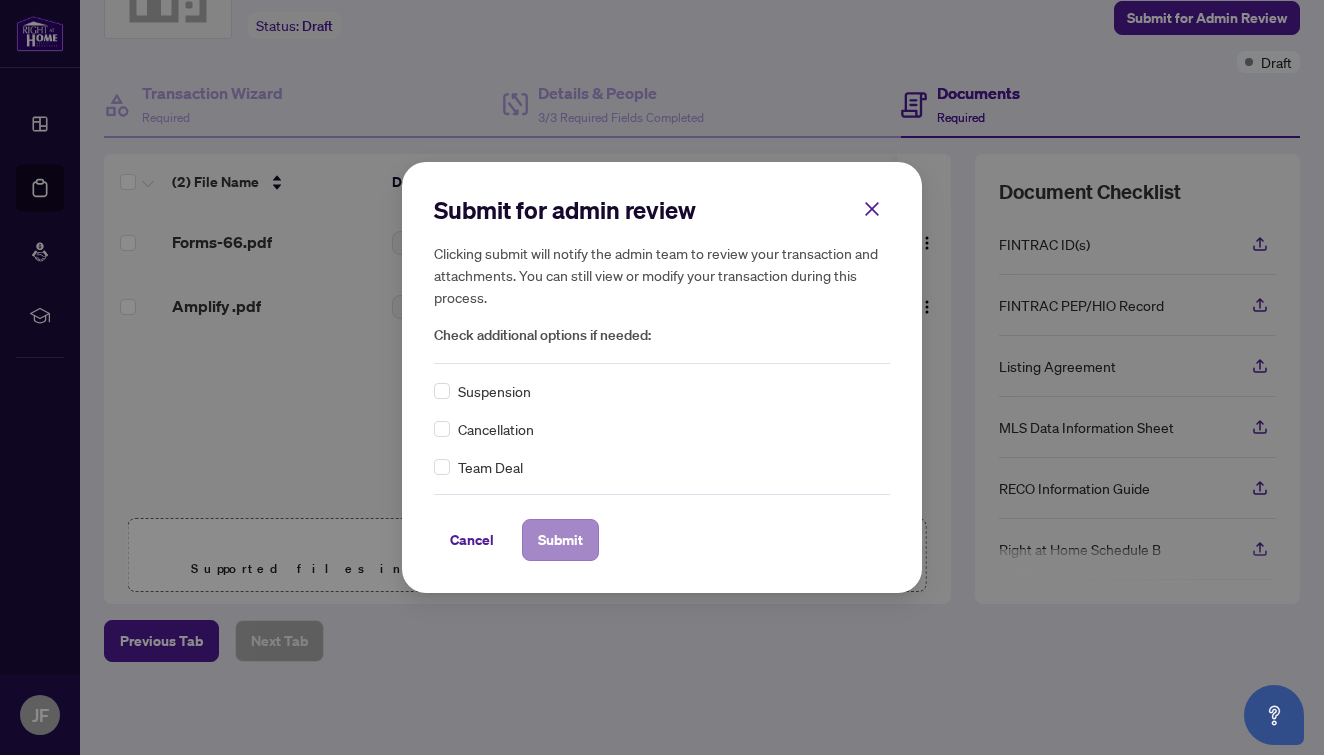 click on "Submit" at bounding box center [560, 540] 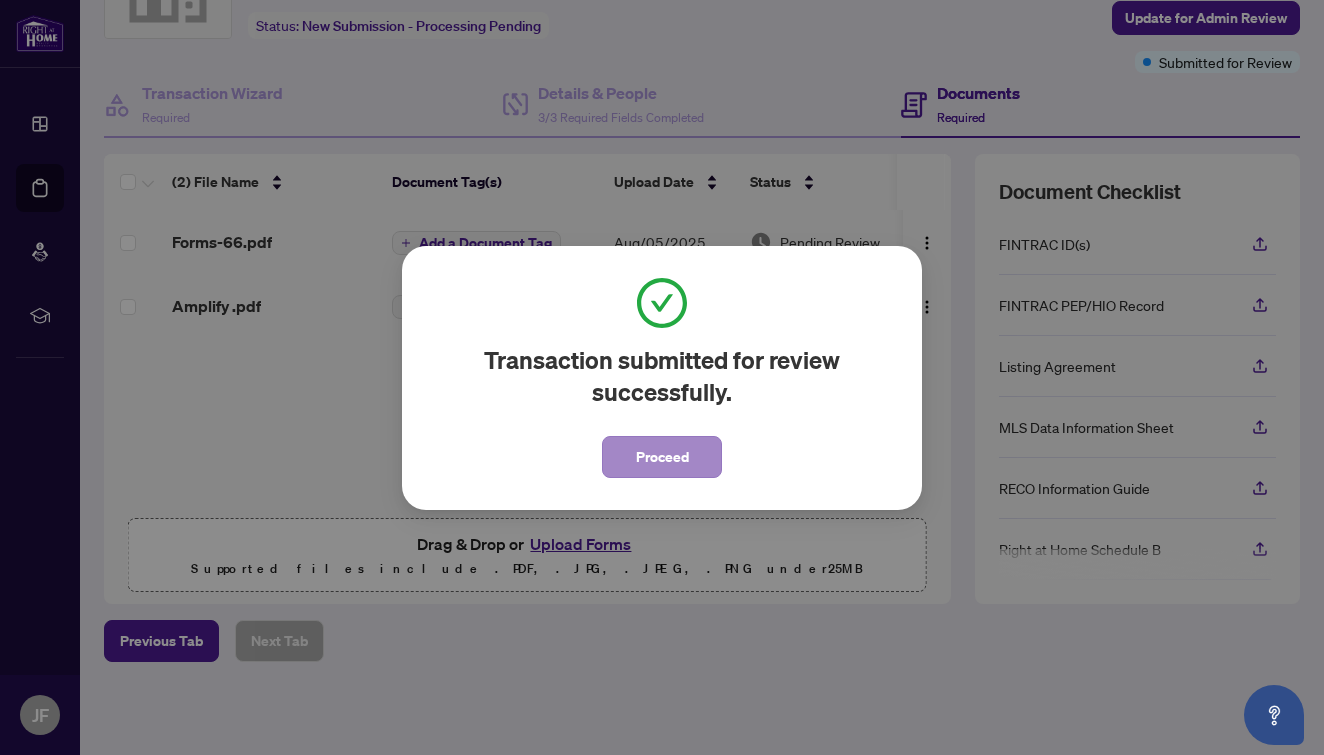 click on "Proceed" at bounding box center (662, 457) 